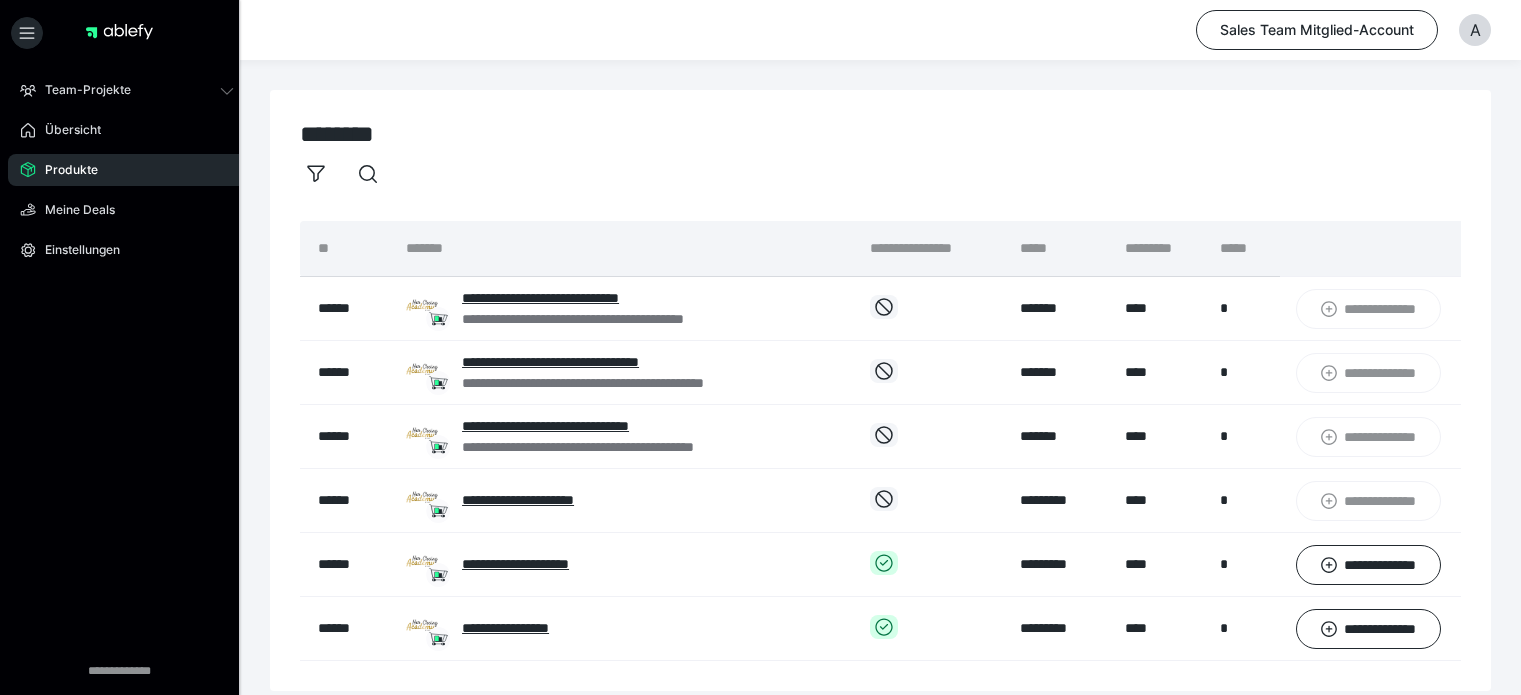 scroll, scrollTop: 0, scrollLeft: 0, axis: both 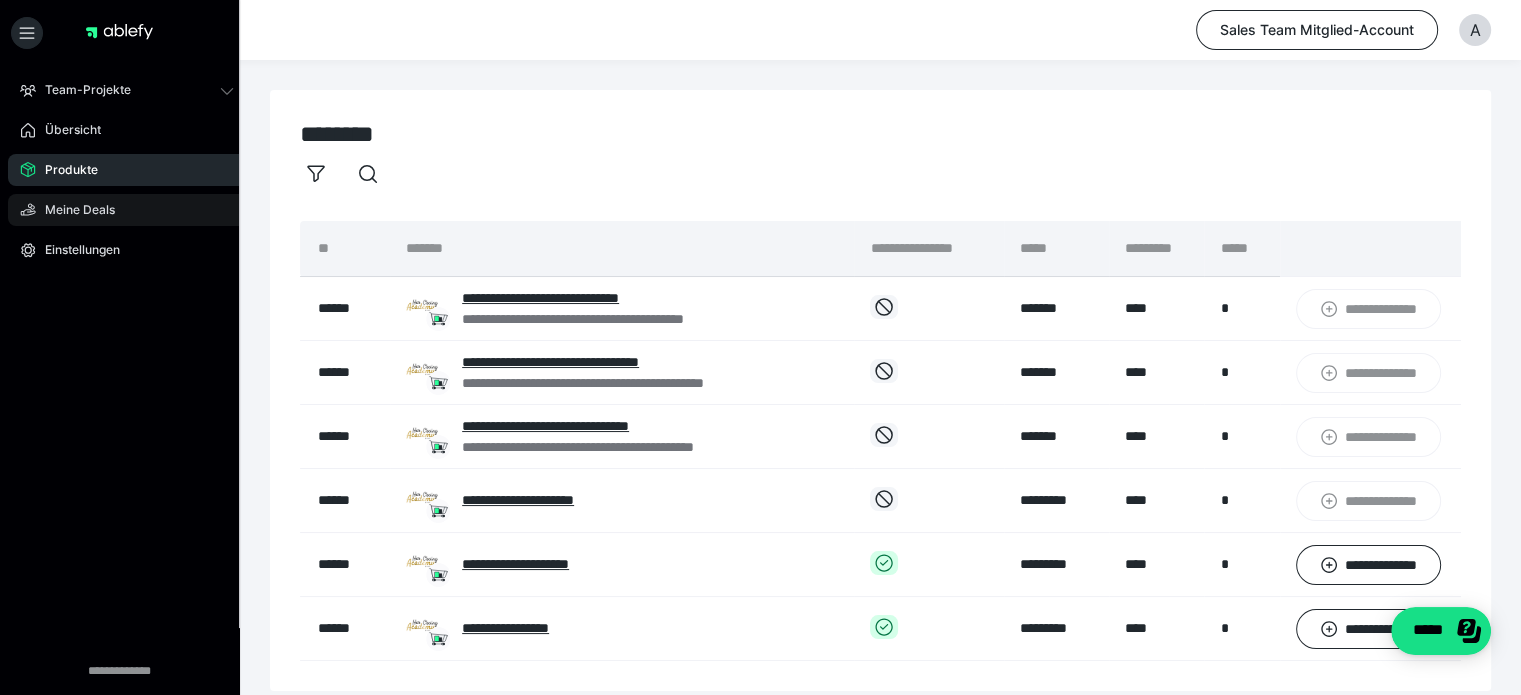 click on "Meine Deals" at bounding box center [73, 210] 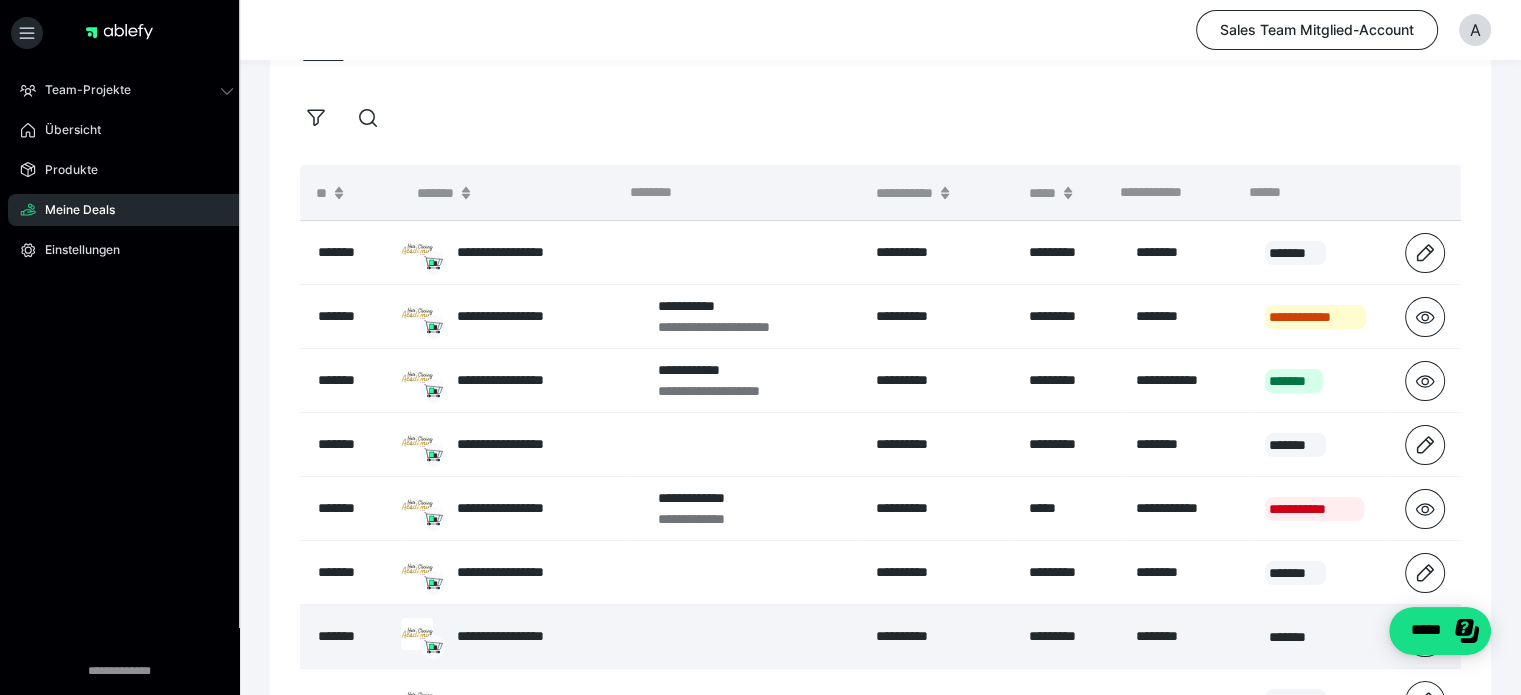 scroll, scrollTop: 0, scrollLeft: 0, axis: both 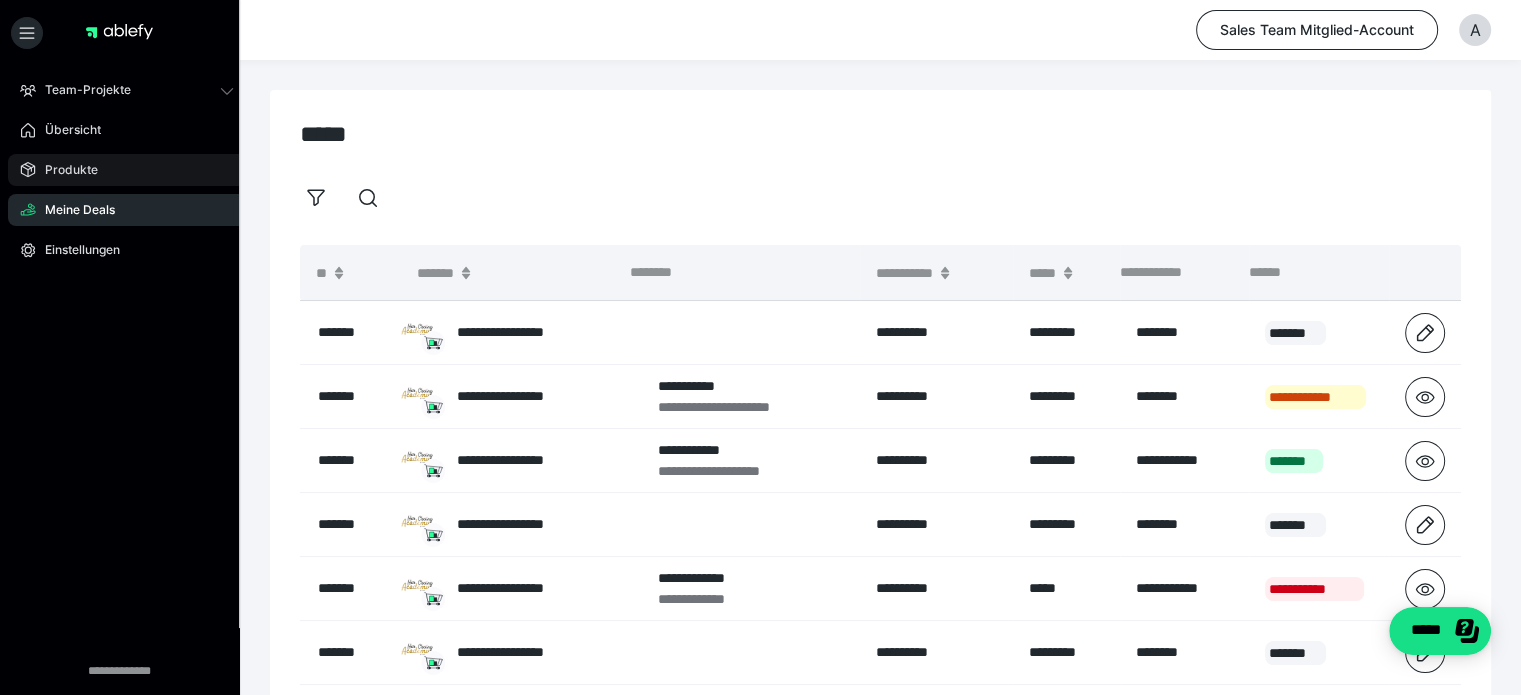 click on "Produkte" at bounding box center (127, 170) 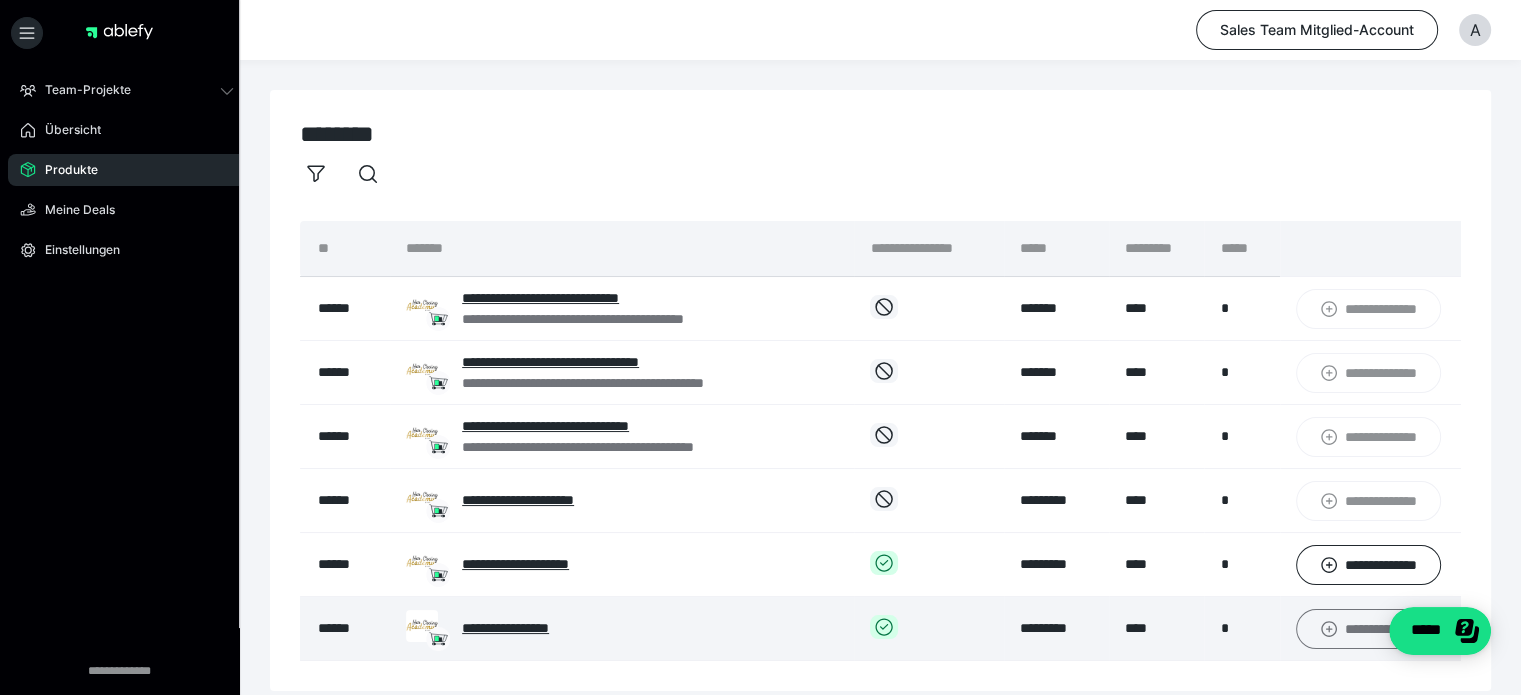 click on "**********" at bounding box center [1368, 629] 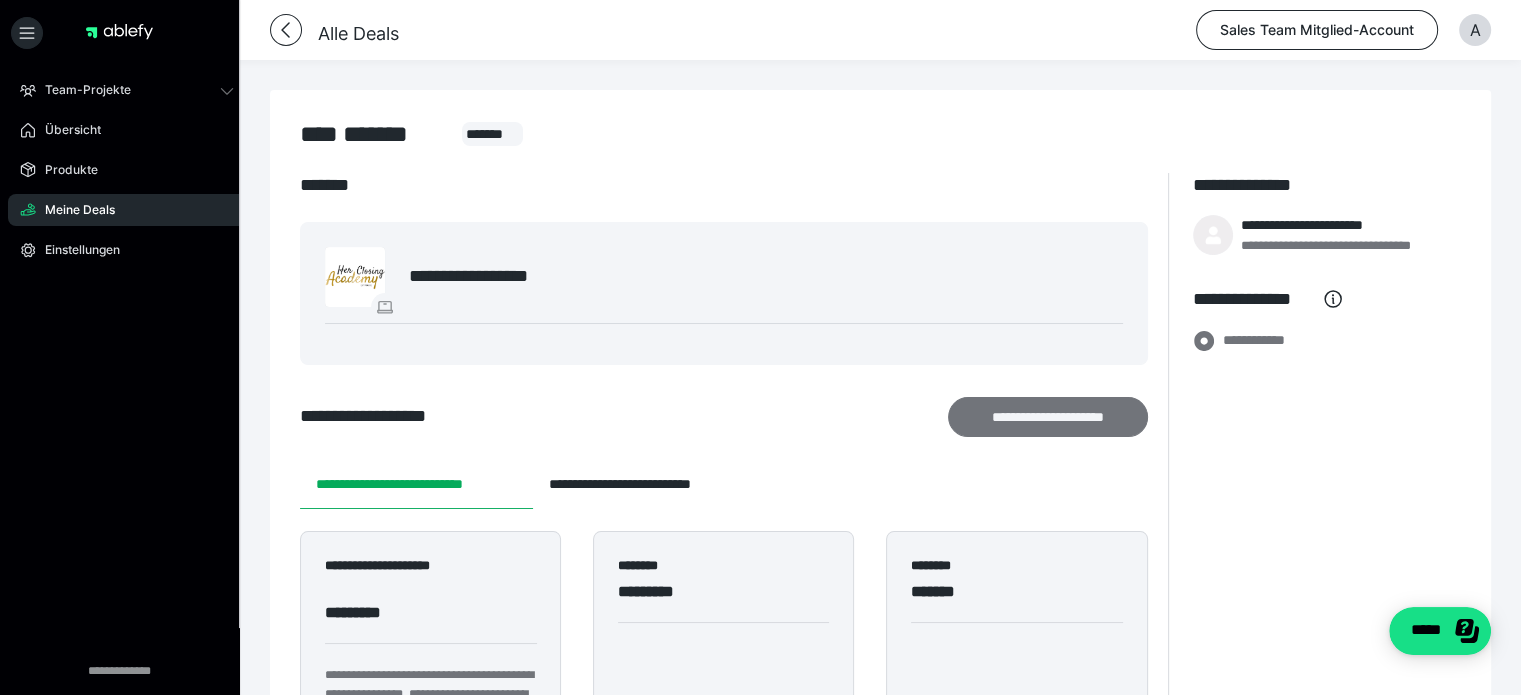 click on "**********" at bounding box center [1047, 417] 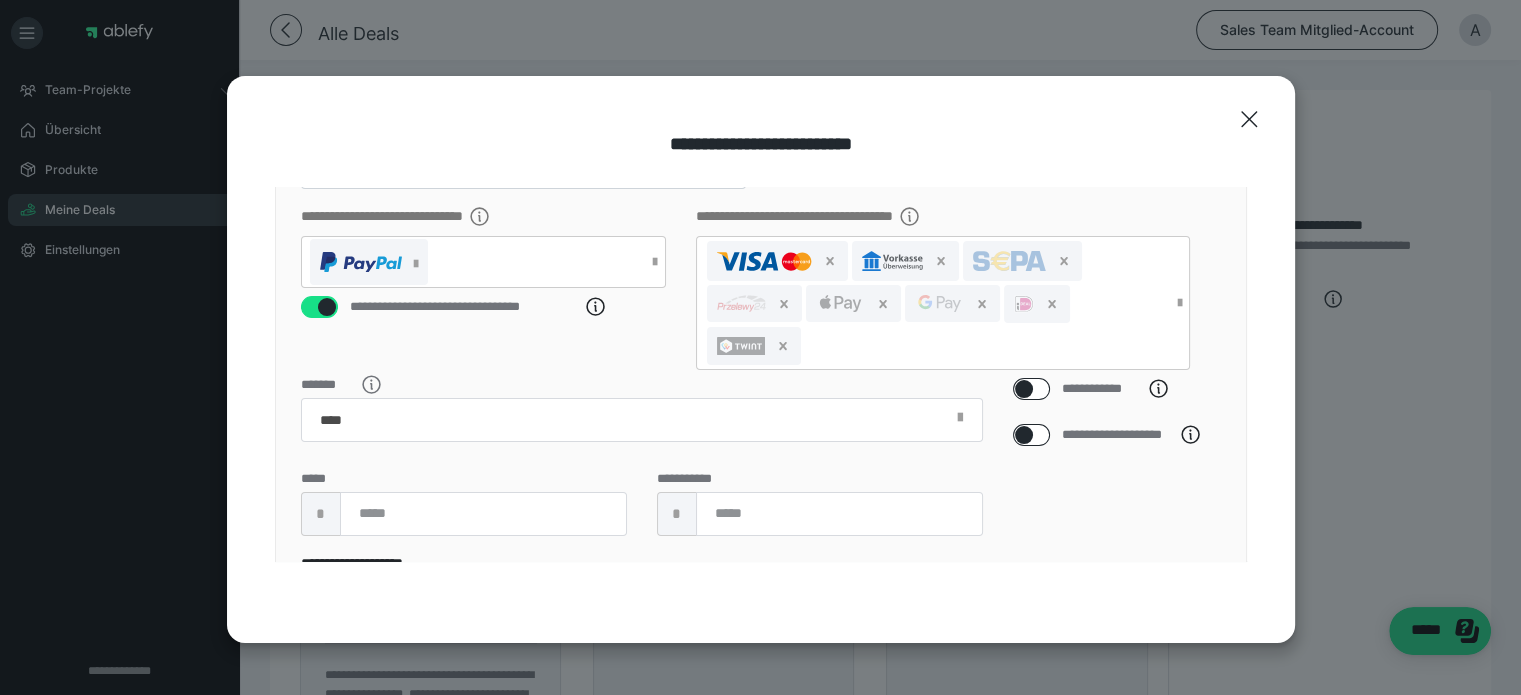 scroll, scrollTop: 400, scrollLeft: 0, axis: vertical 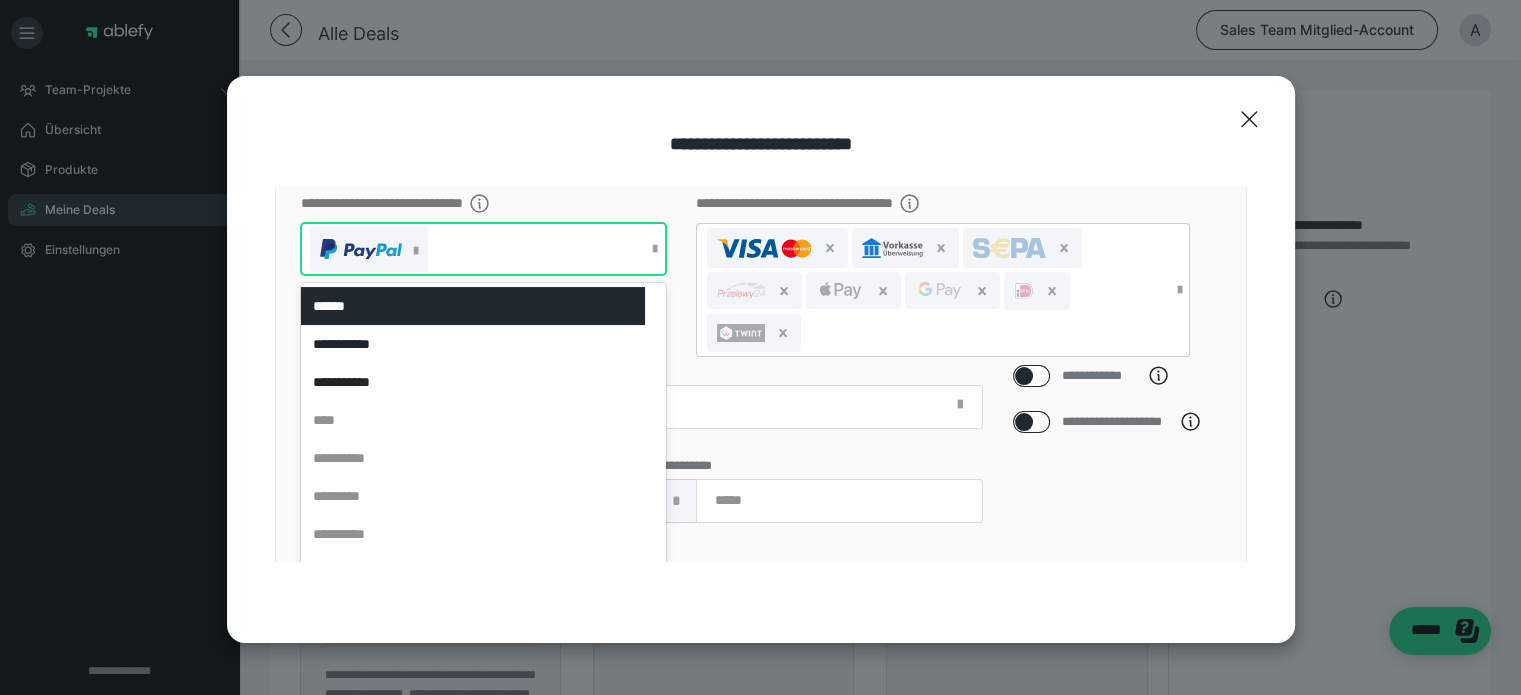 click at bounding box center [655, 249] 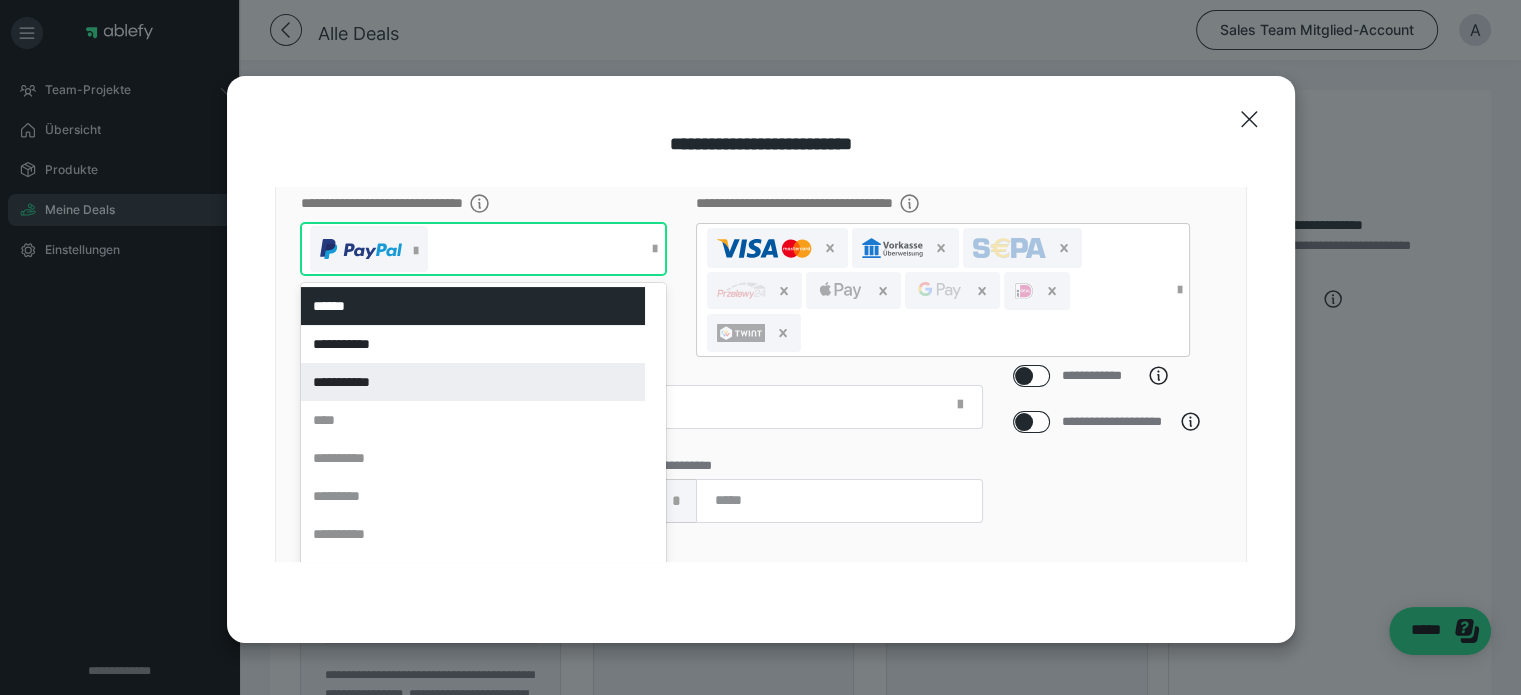 click on "**********" at bounding box center [473, 382] 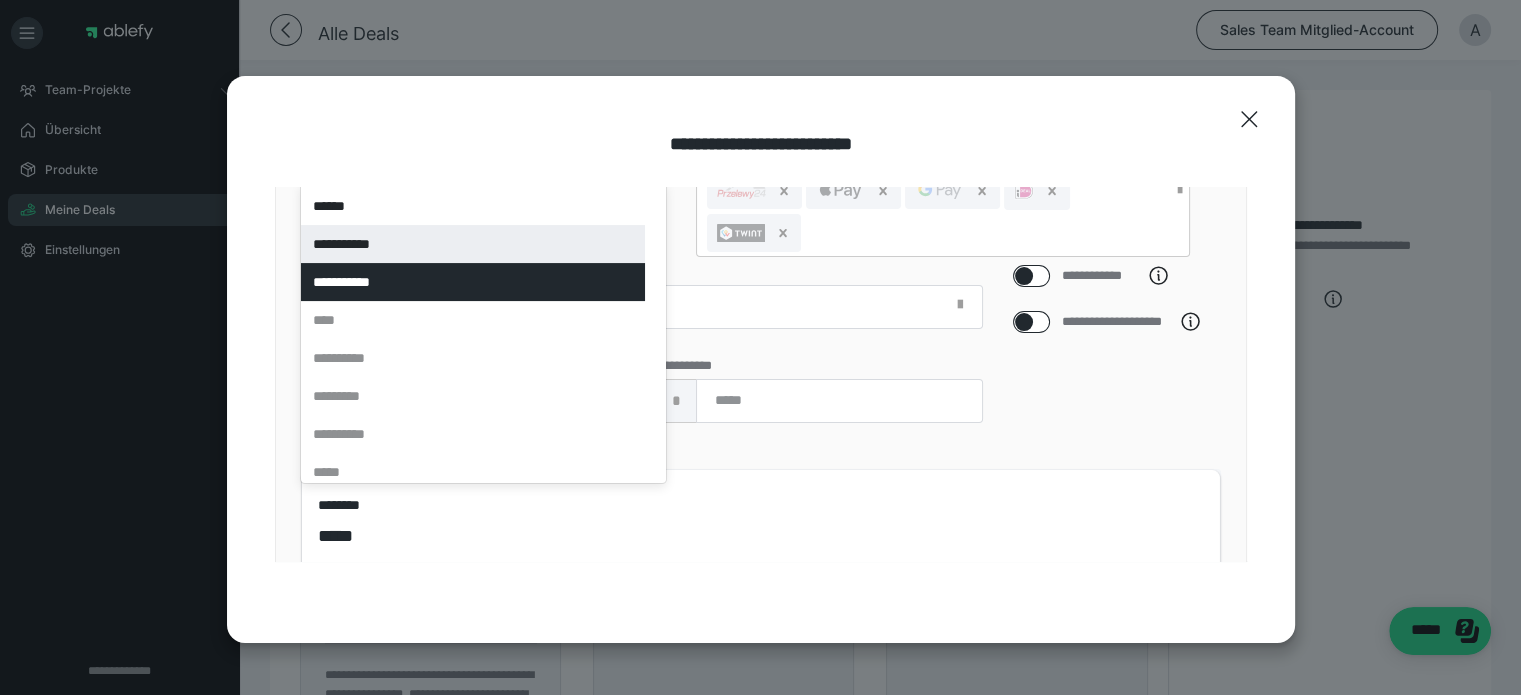 scroll, scrollTop: 600, scrollLeft: 0, axis: vertical 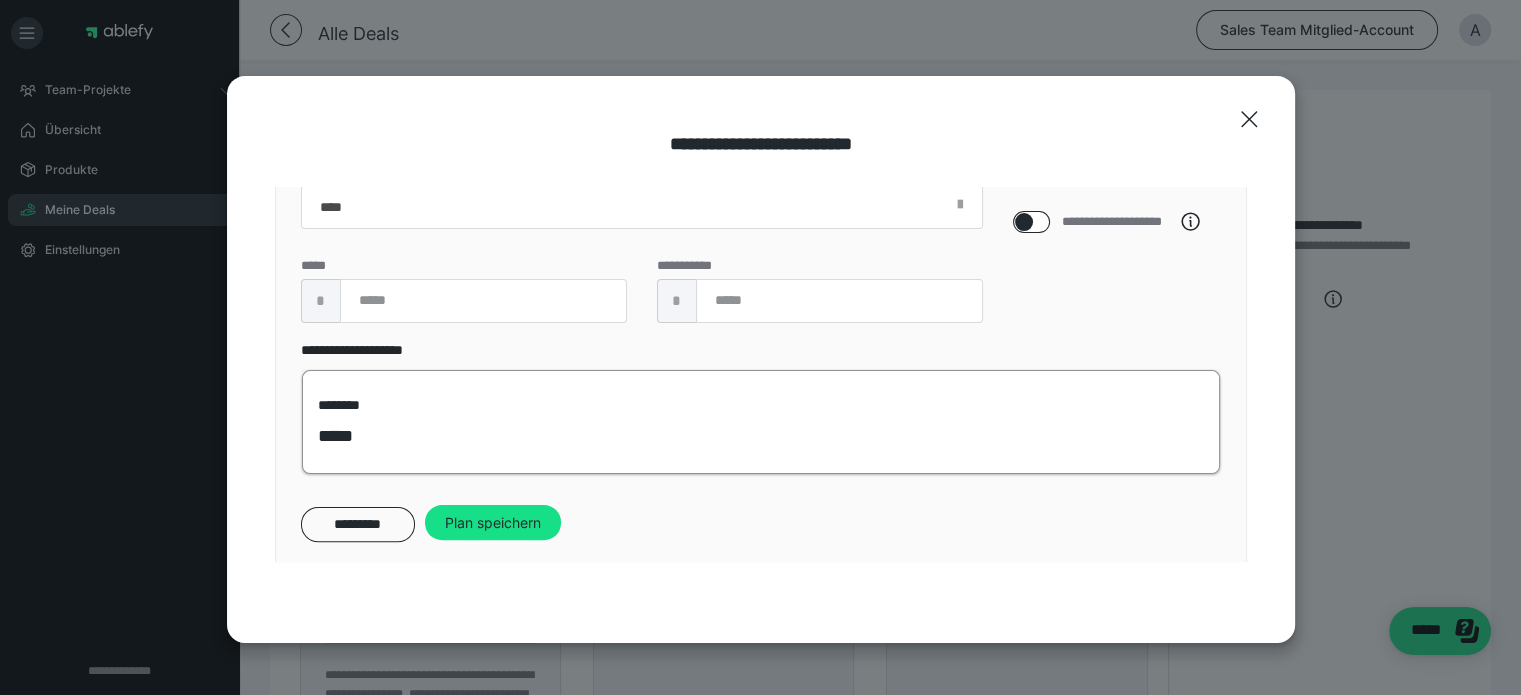click on "*****" at bounding box center [761, 436] 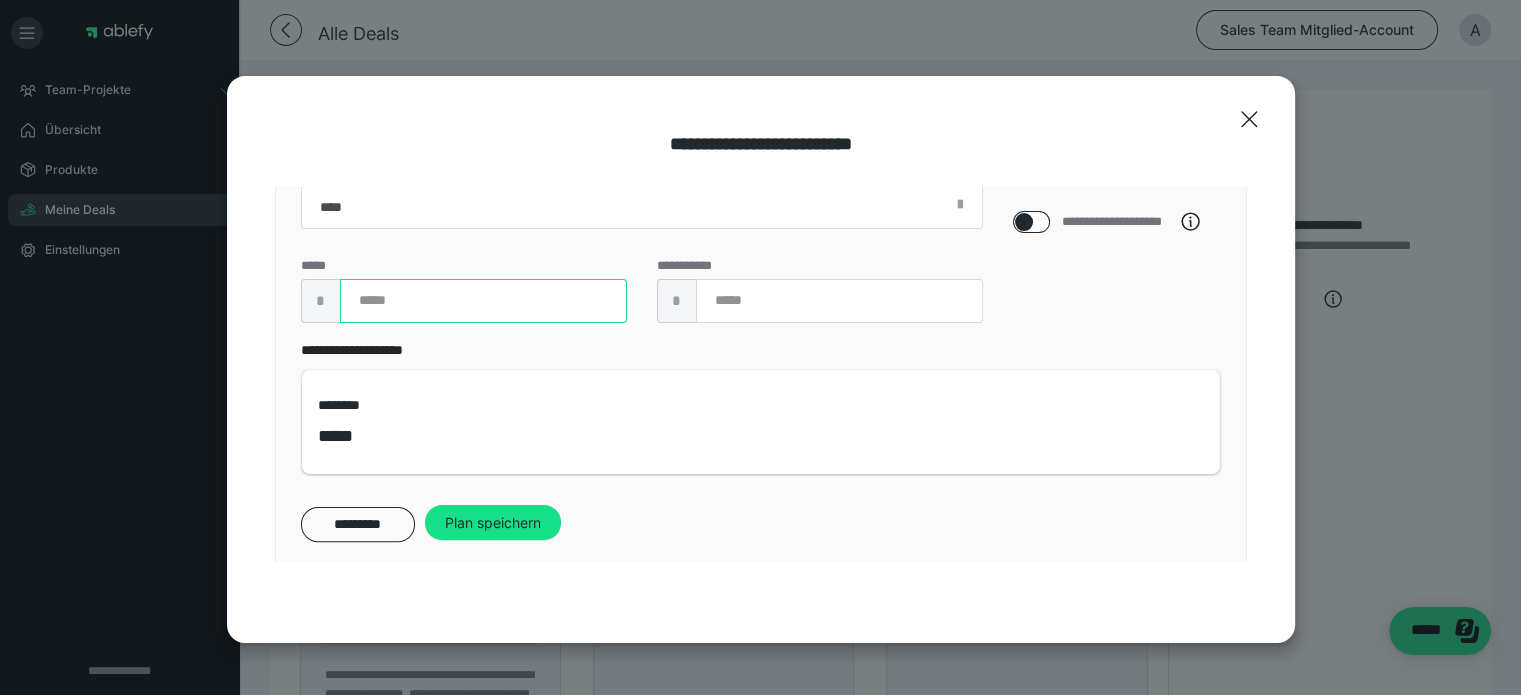 click at bounding box center [483, 301] 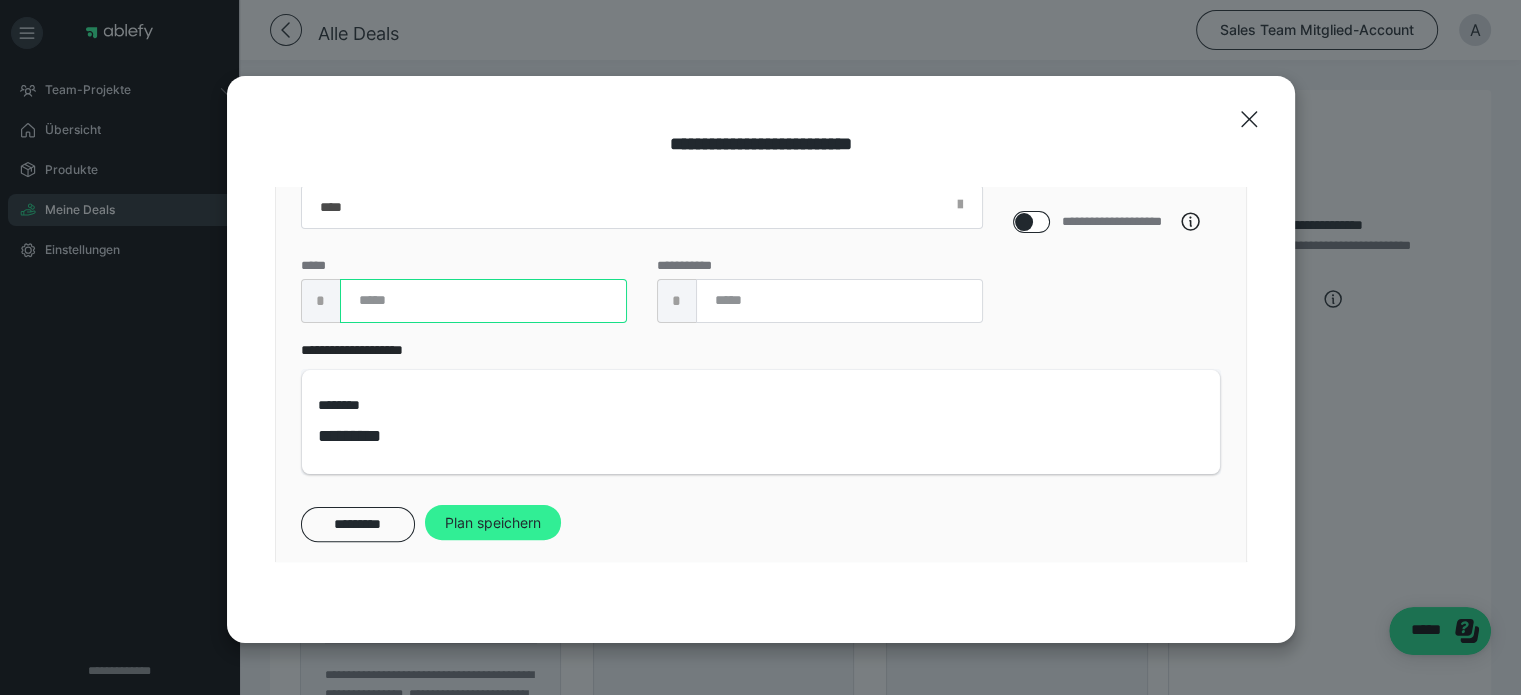 type on "****" 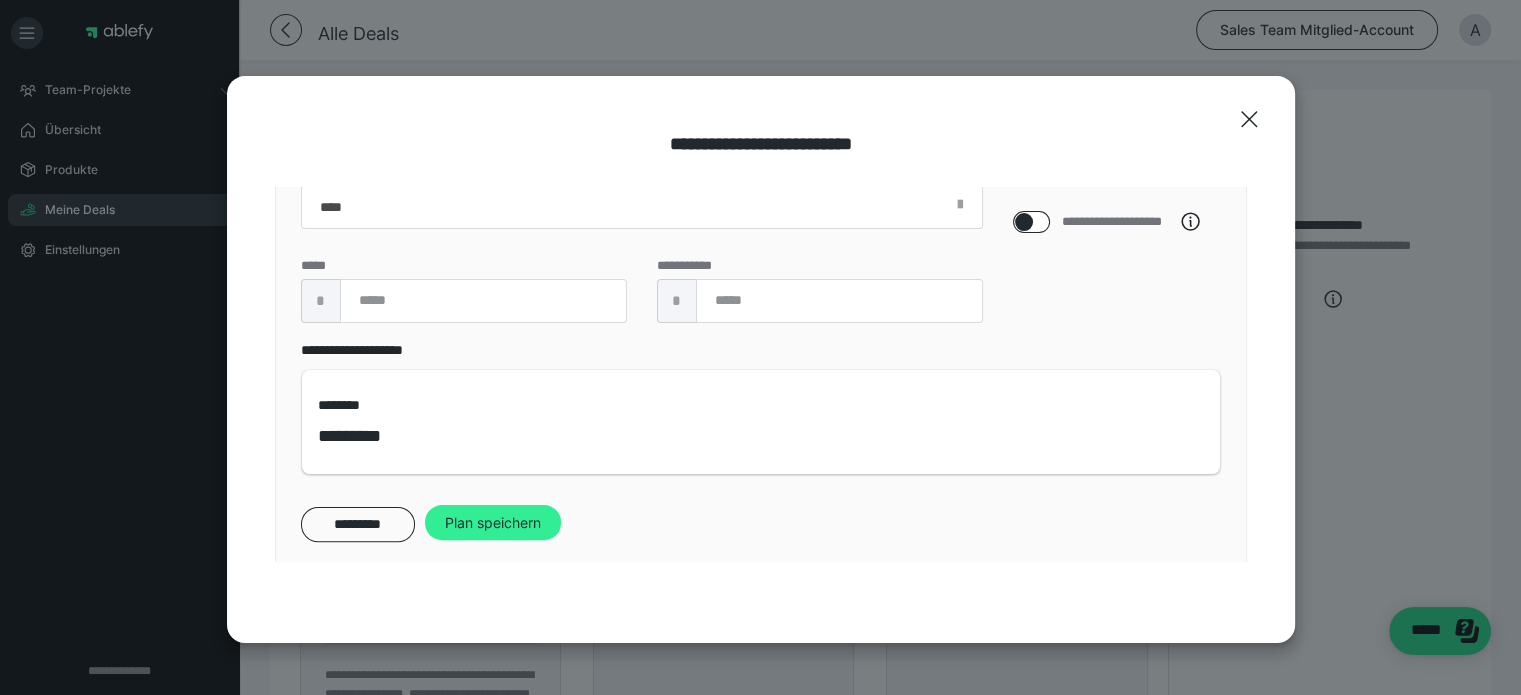 click on "Plan speichern" at bounding box center (493, 523) 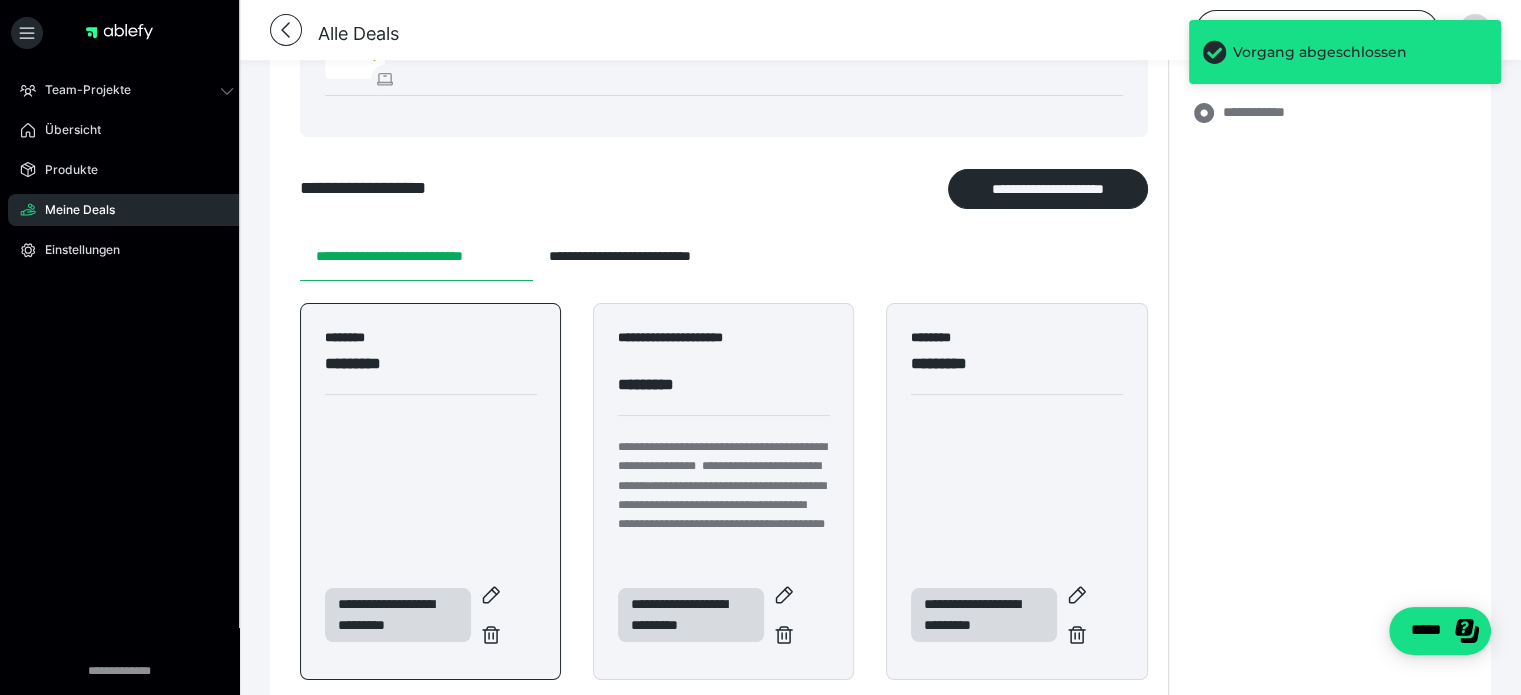 scroll, scrollTop: 300, scrollLeft: 0, axis: vertical 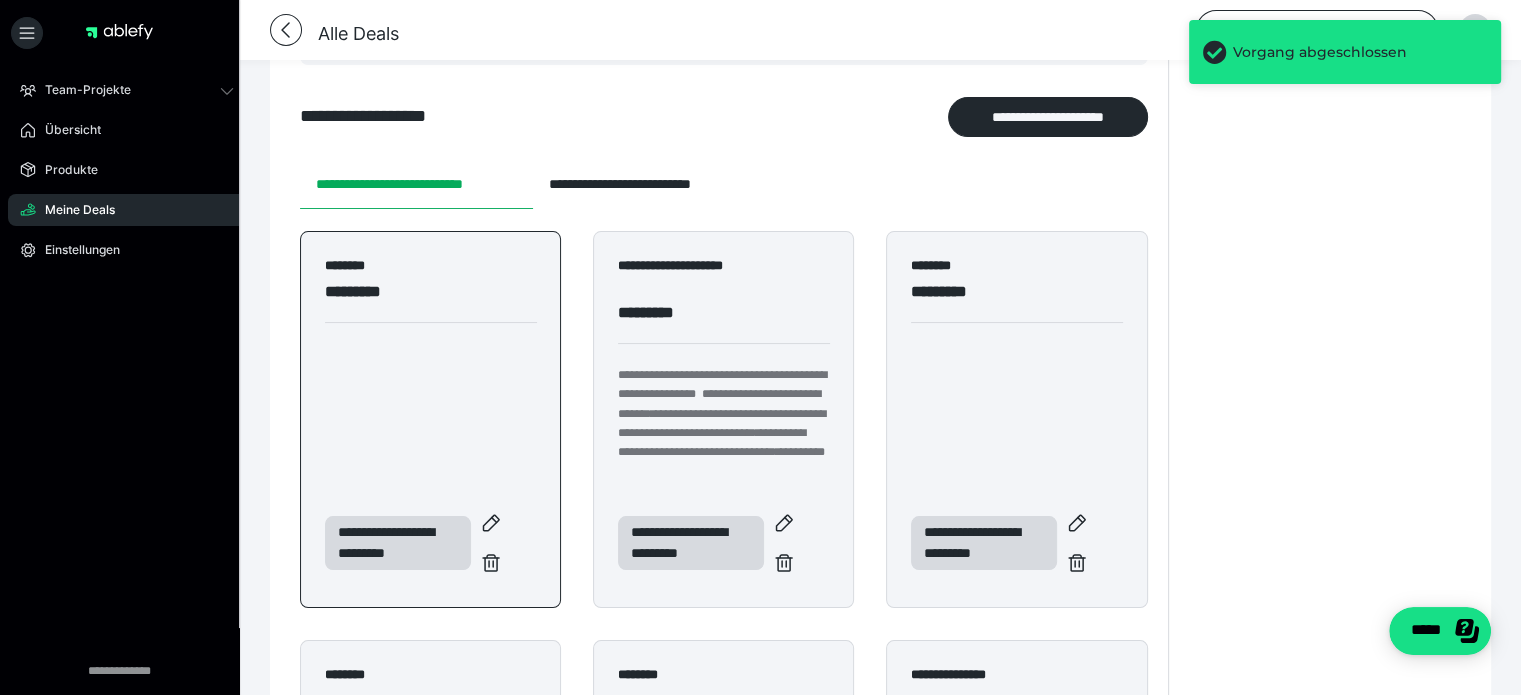 click on "**********" at bounding box center [430, 420] 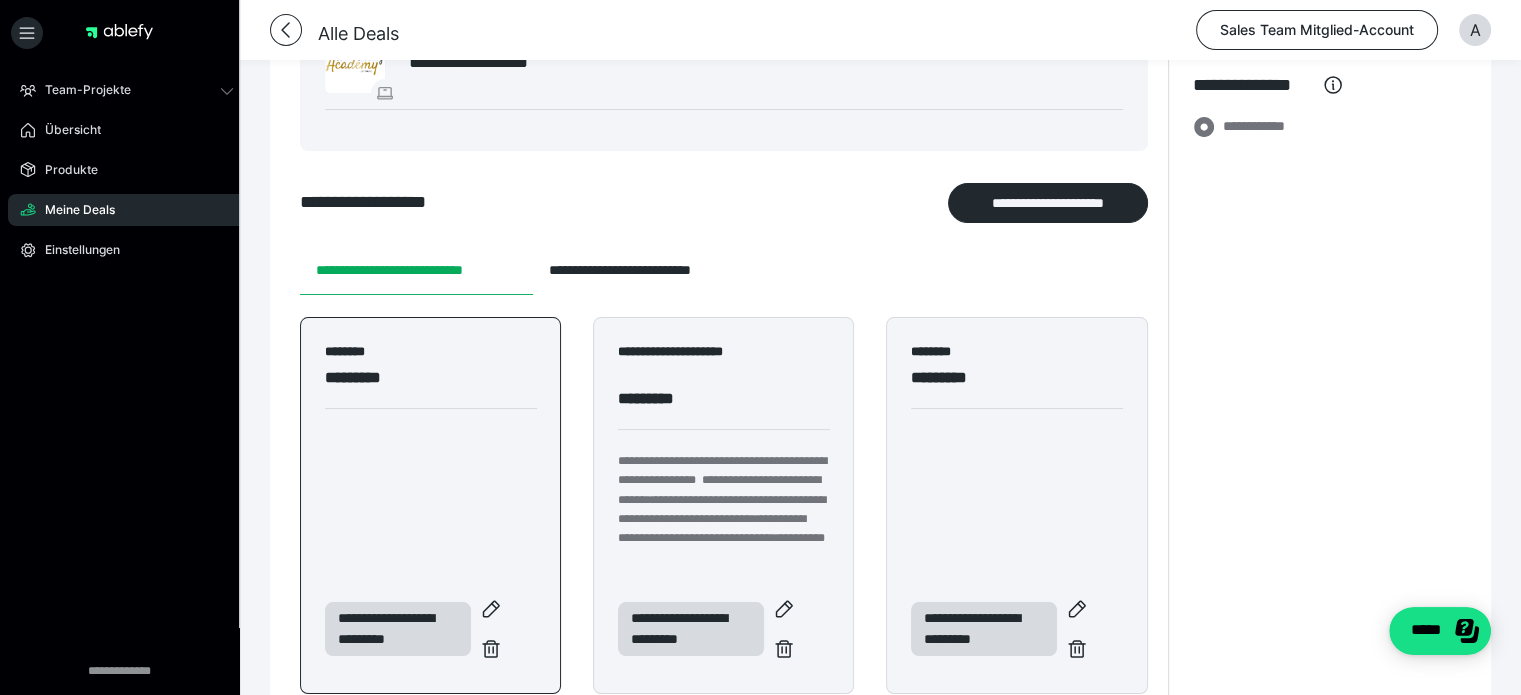 scroll, scrollTop: 300, scrollLeft: 0, axis: vertical 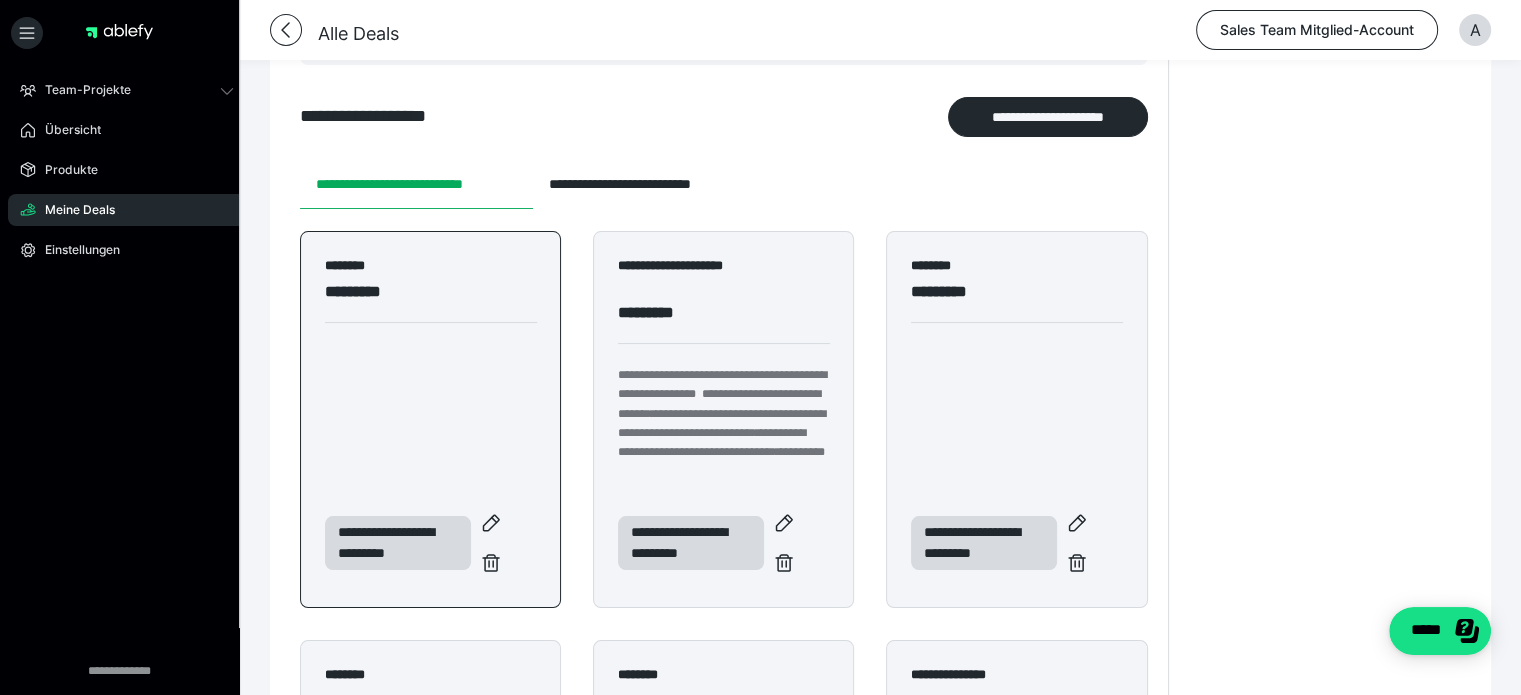 click on "**********" at bounding box center [430, 420] 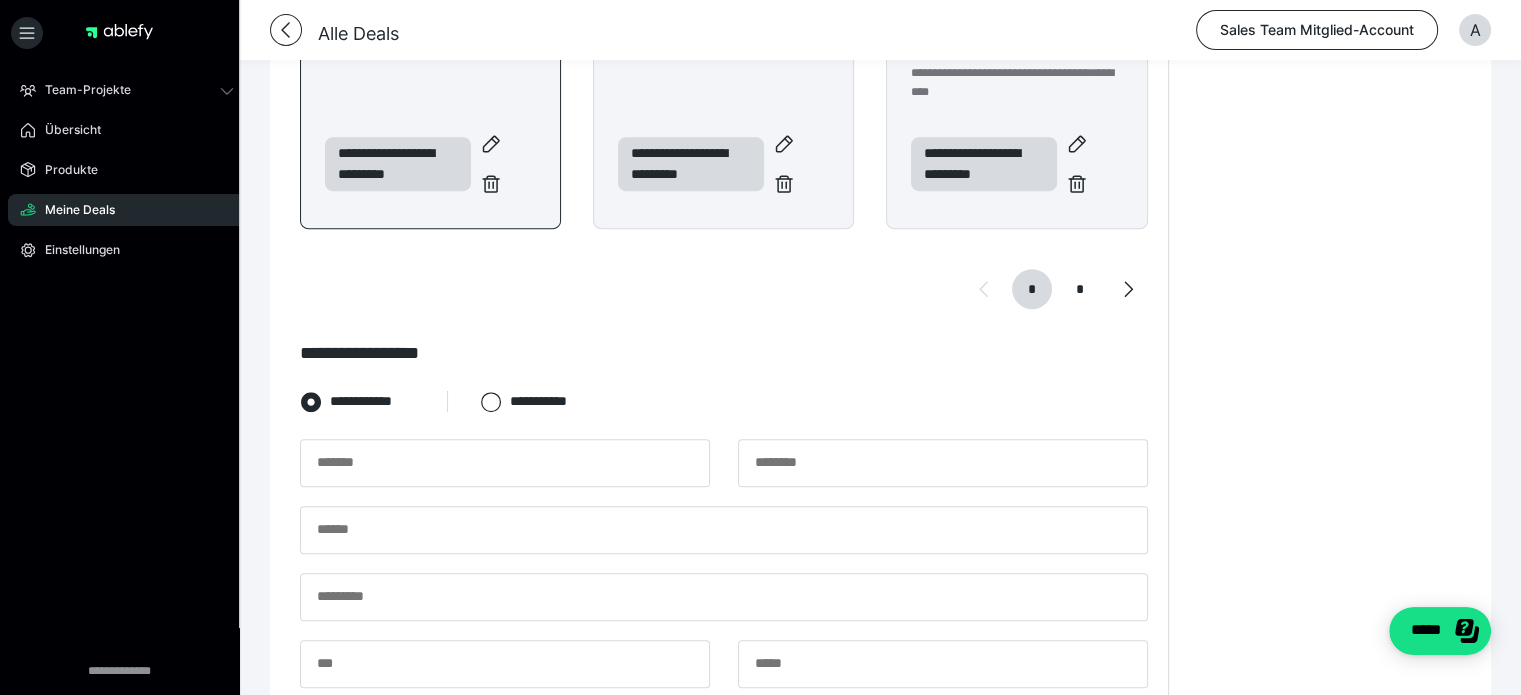 scroll, scrollTop: 1200, scrollLeft: 0, axis: vertical 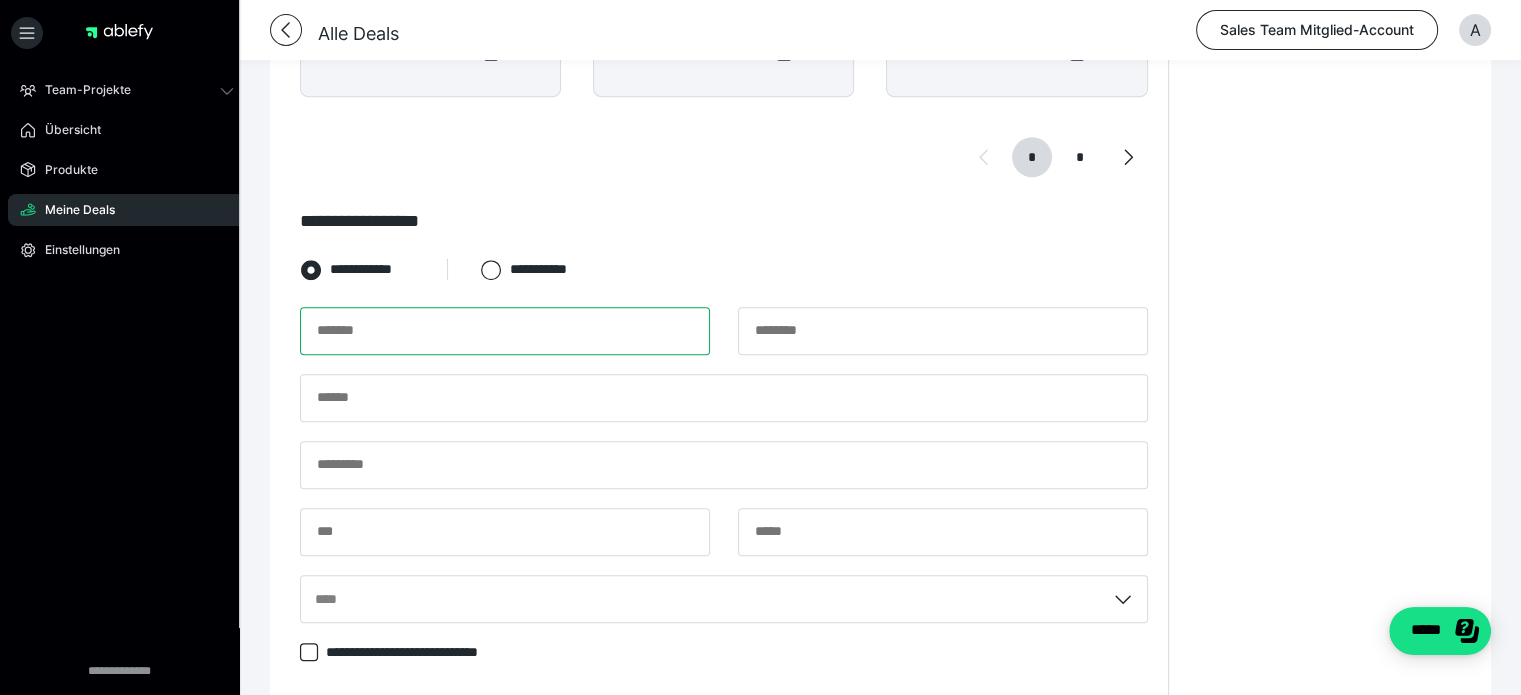 click at bounding box center (505, 331) 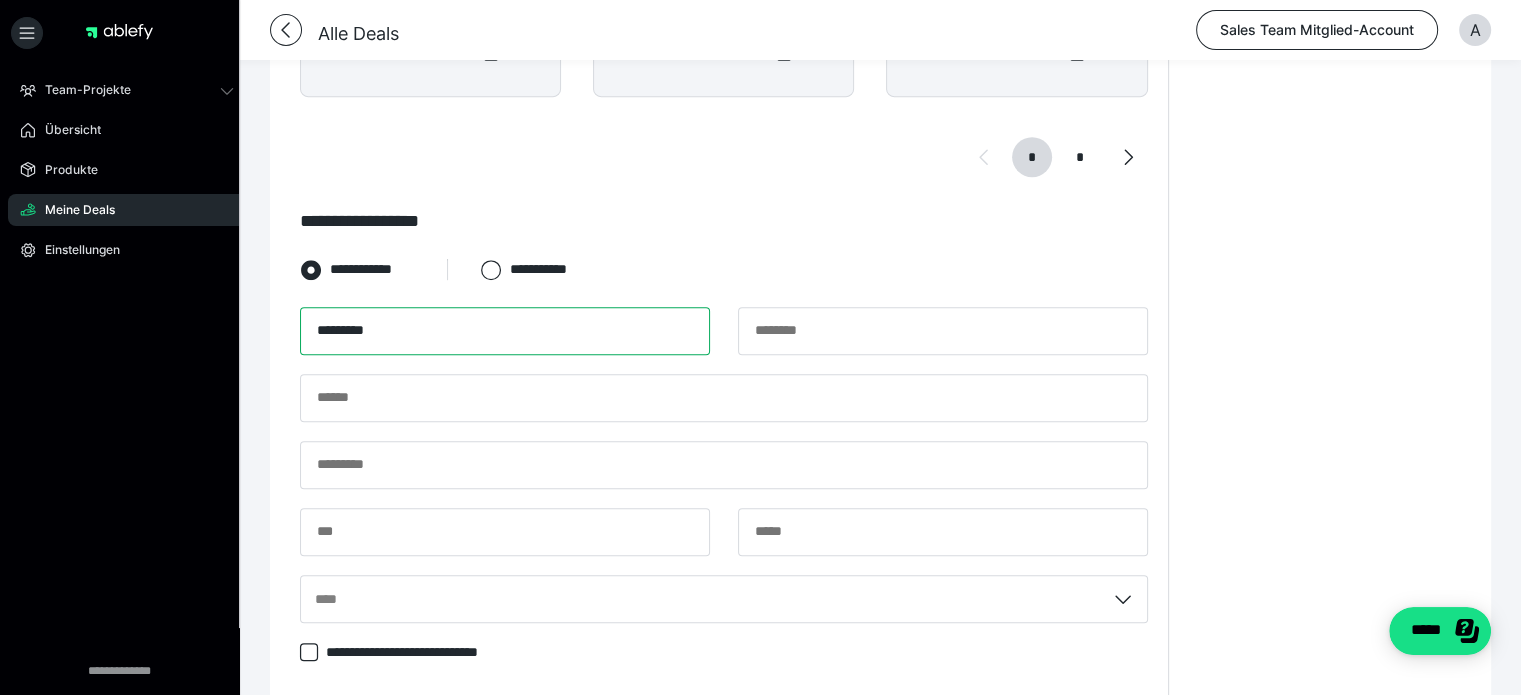 type on "*********" 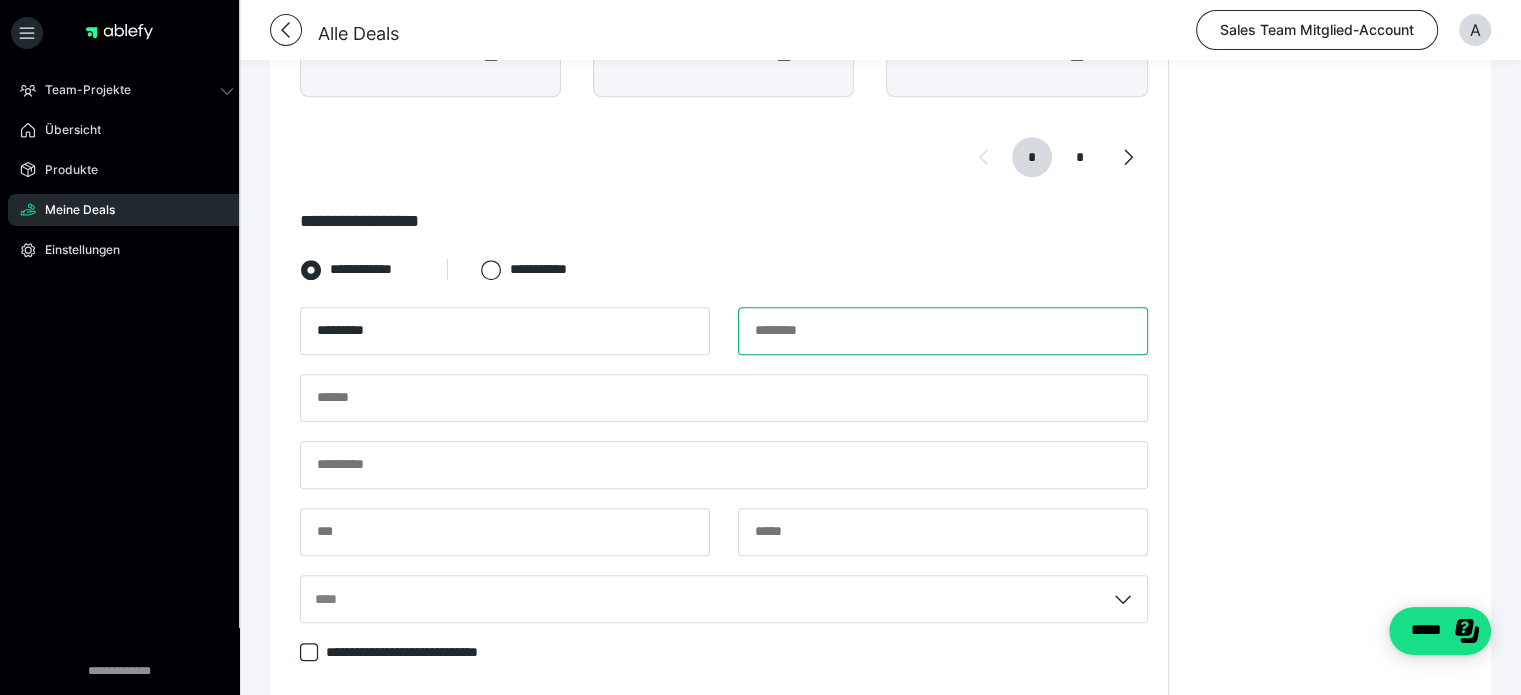 click at bounding box center (943, 331) 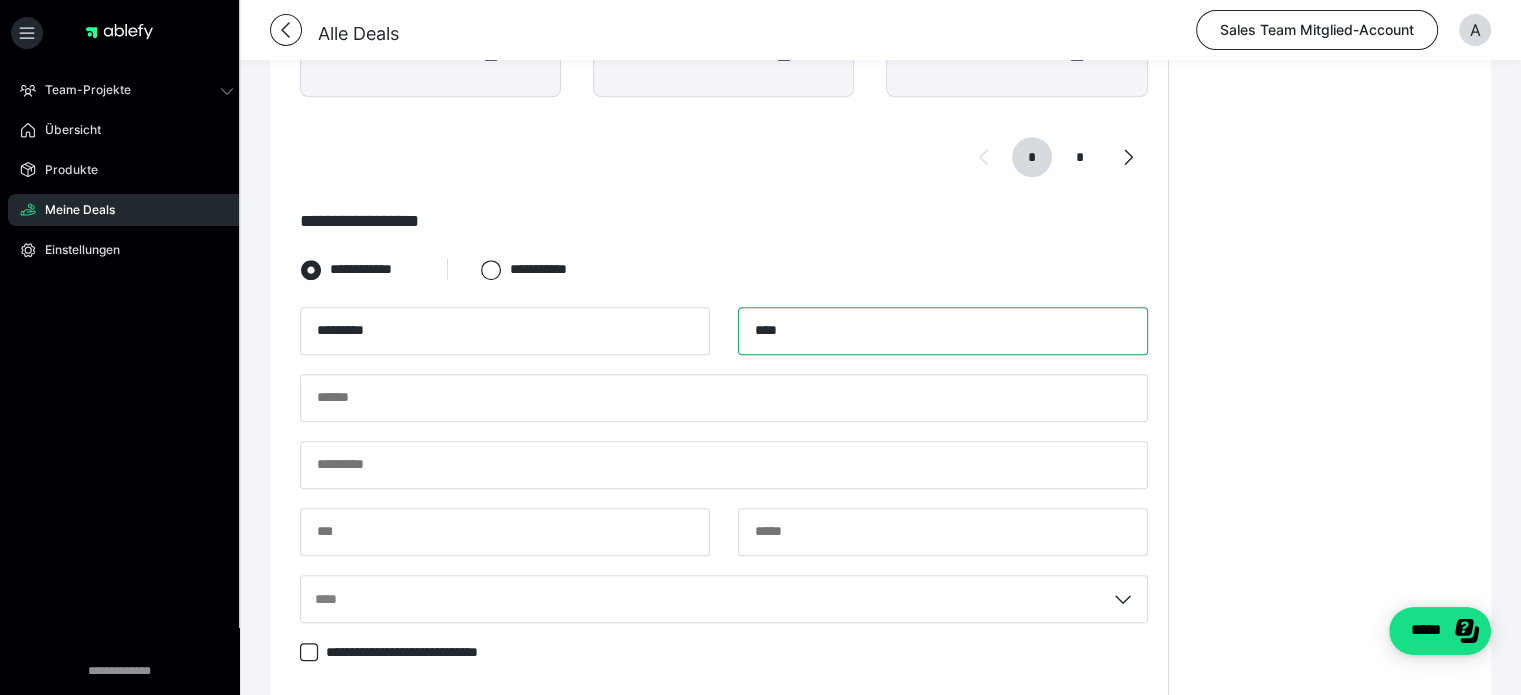 type on "****" 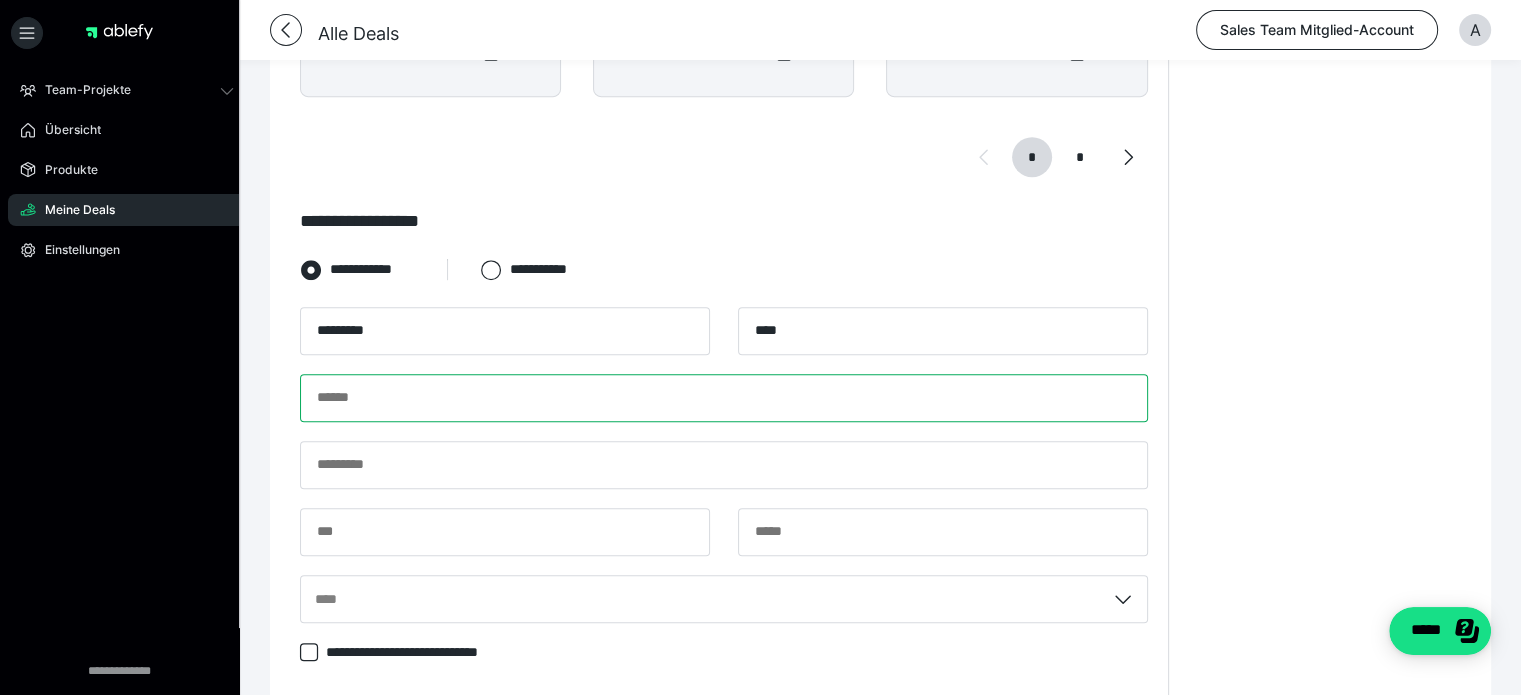 click at bounding box center (724, 398) 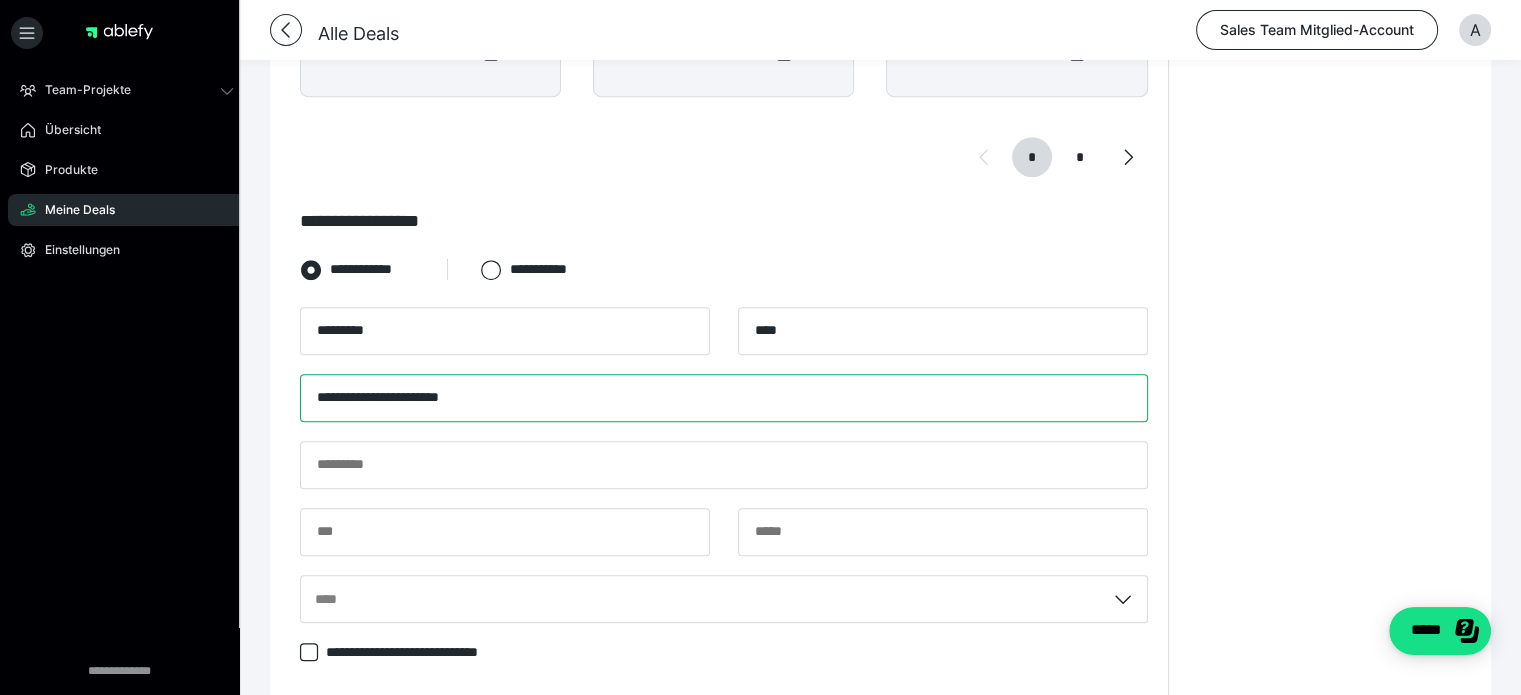 type on "**********" 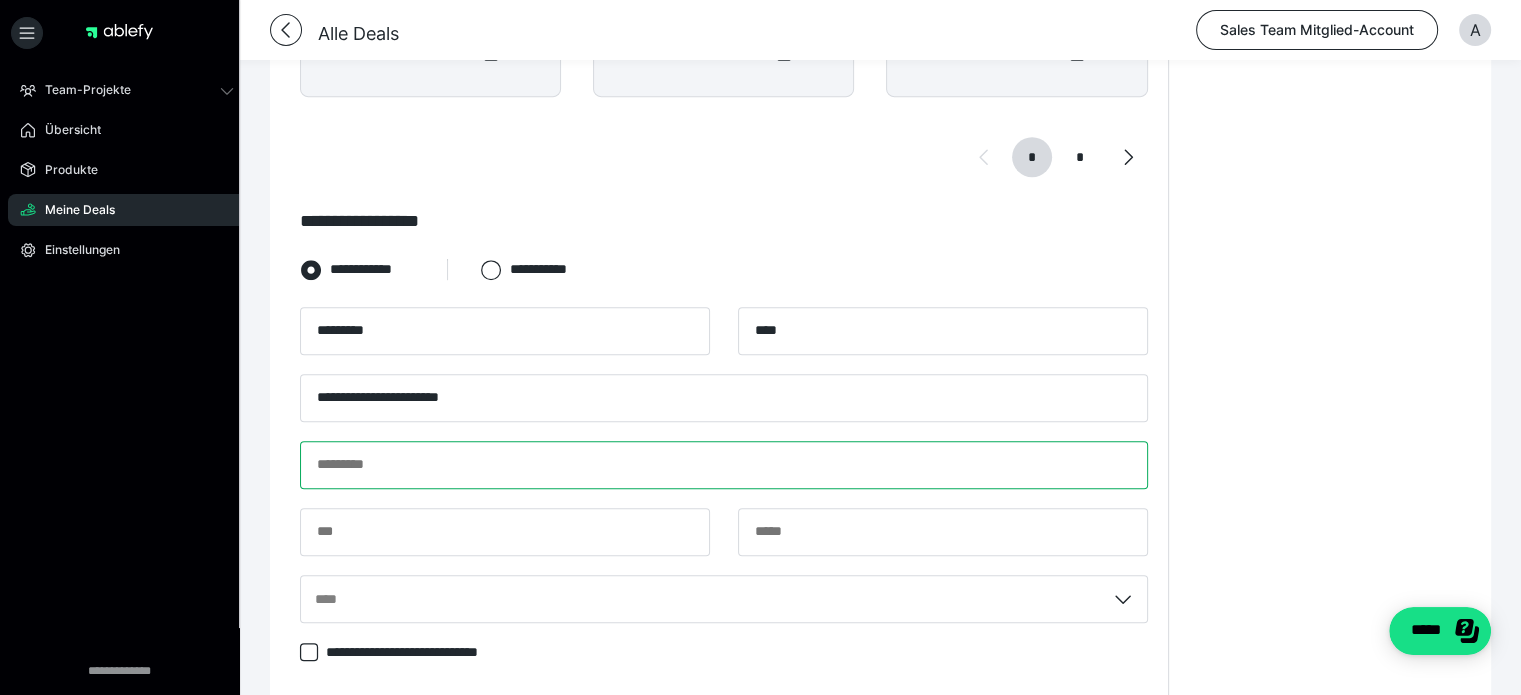click at bounding box center (724, 465) 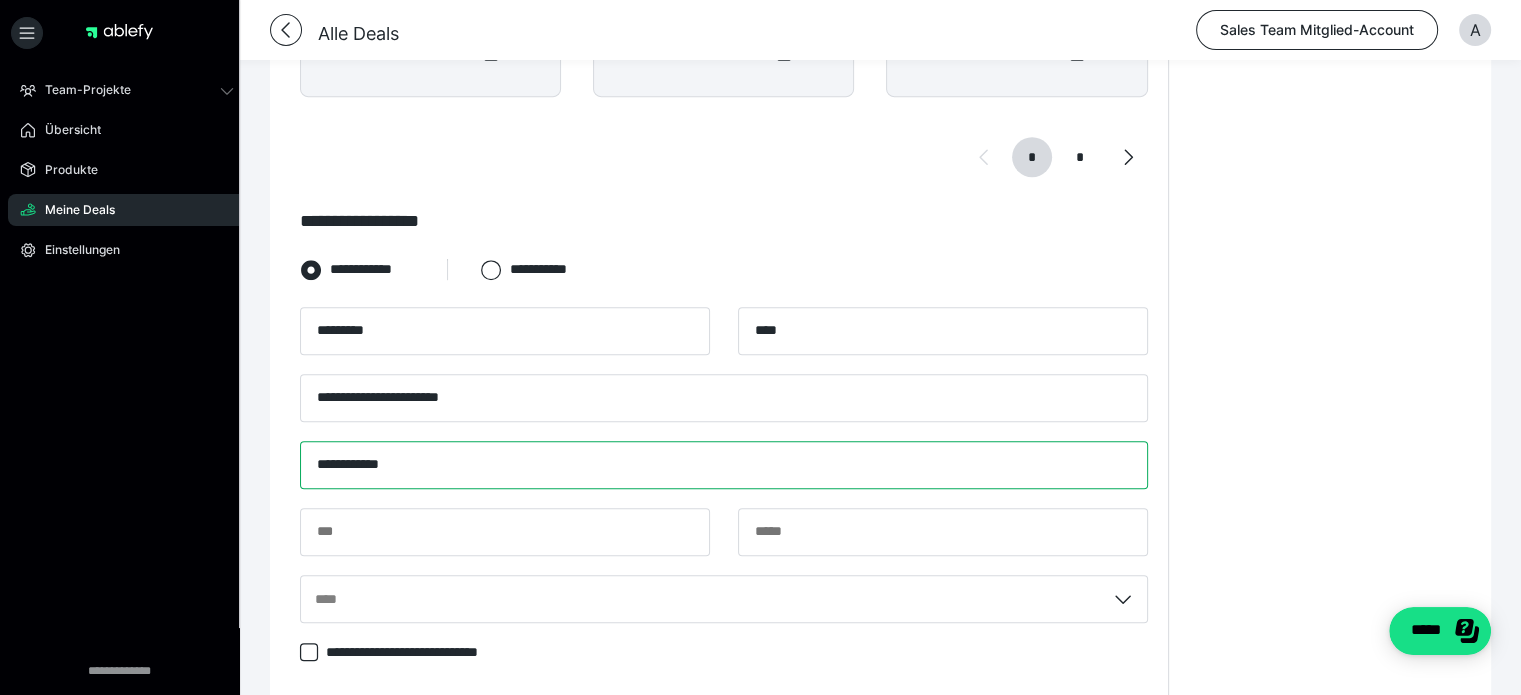 type on "**********" 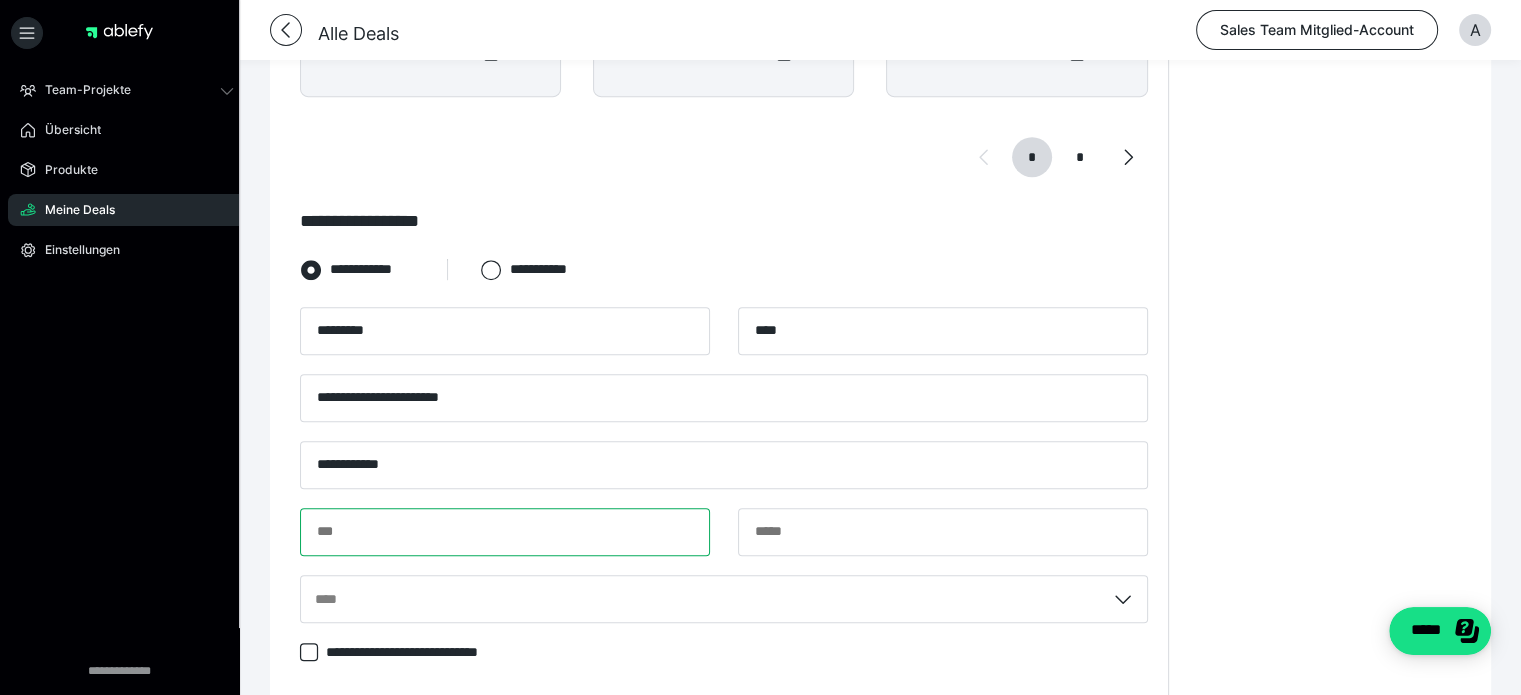 click at bounding box center (505, 532) 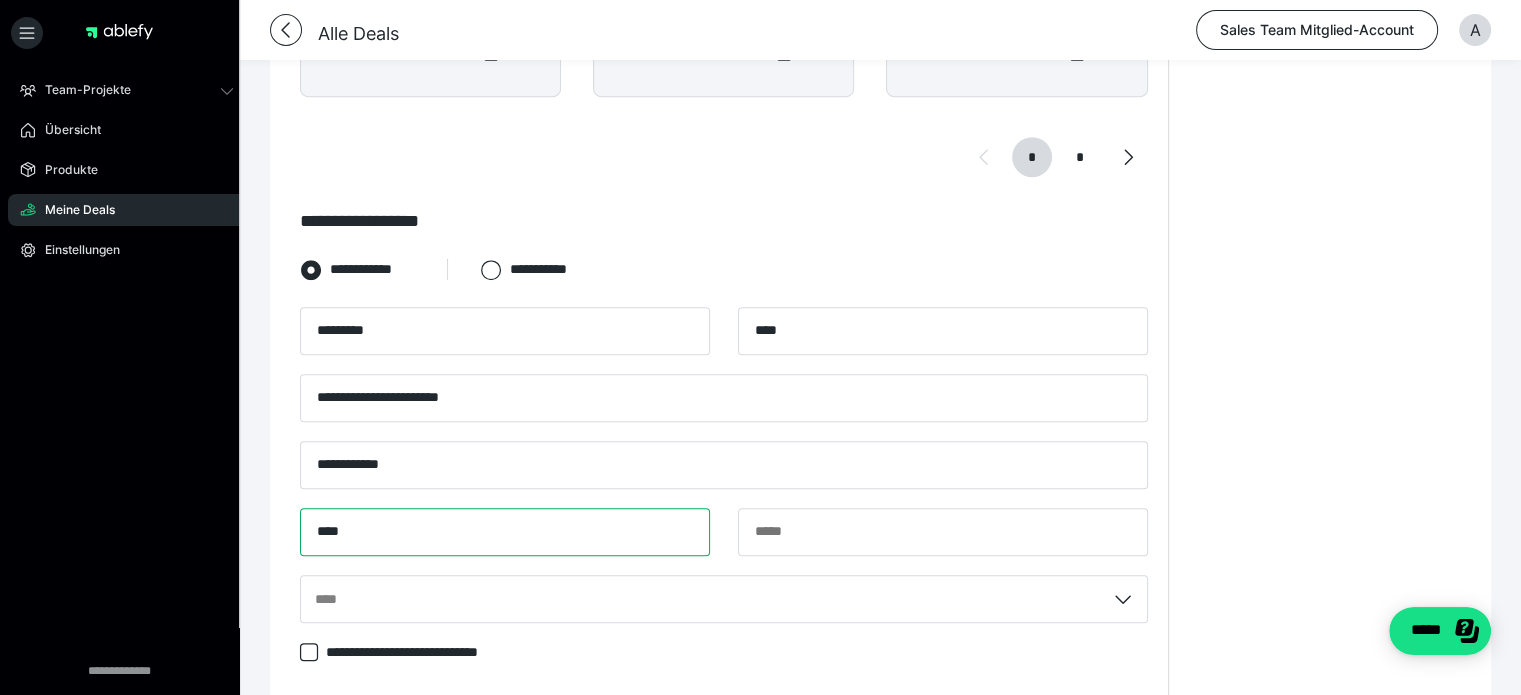 type on "****" 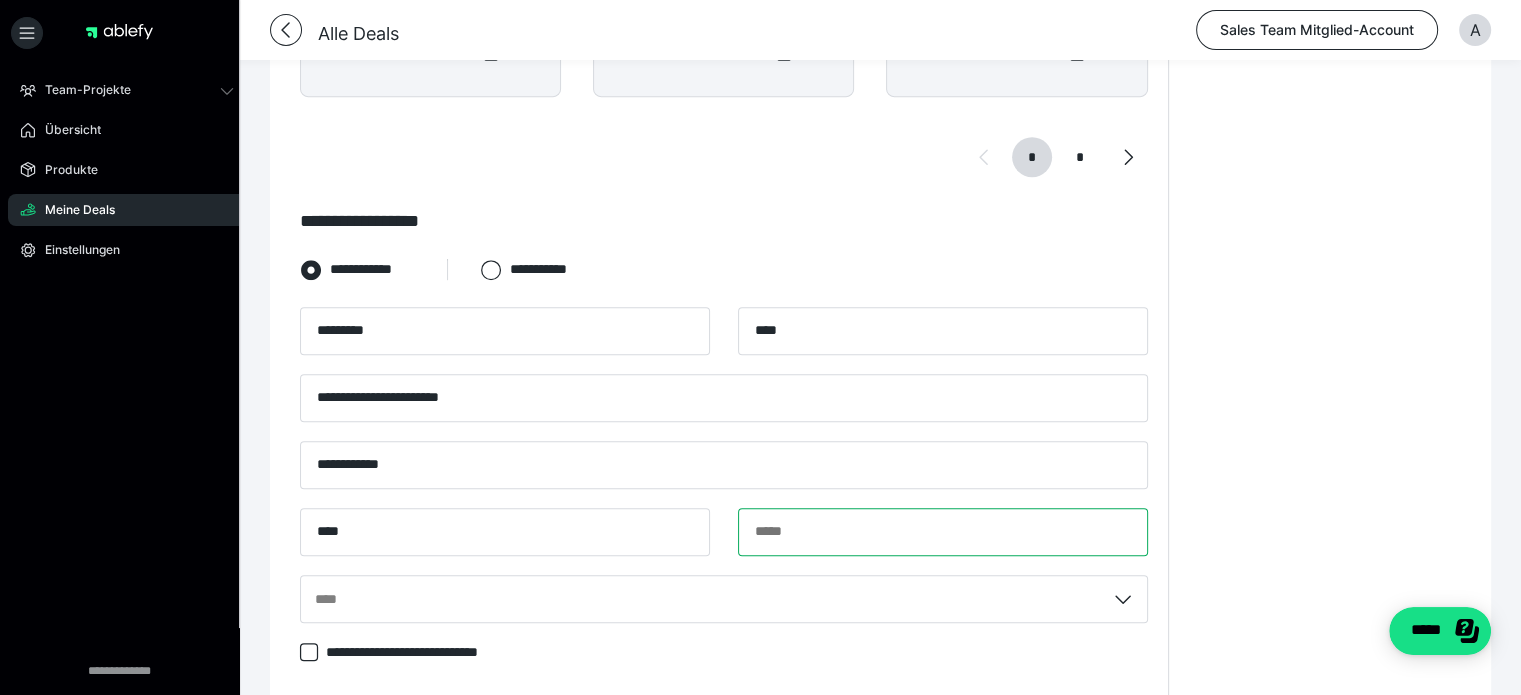 click at bounding box center (943, 532) 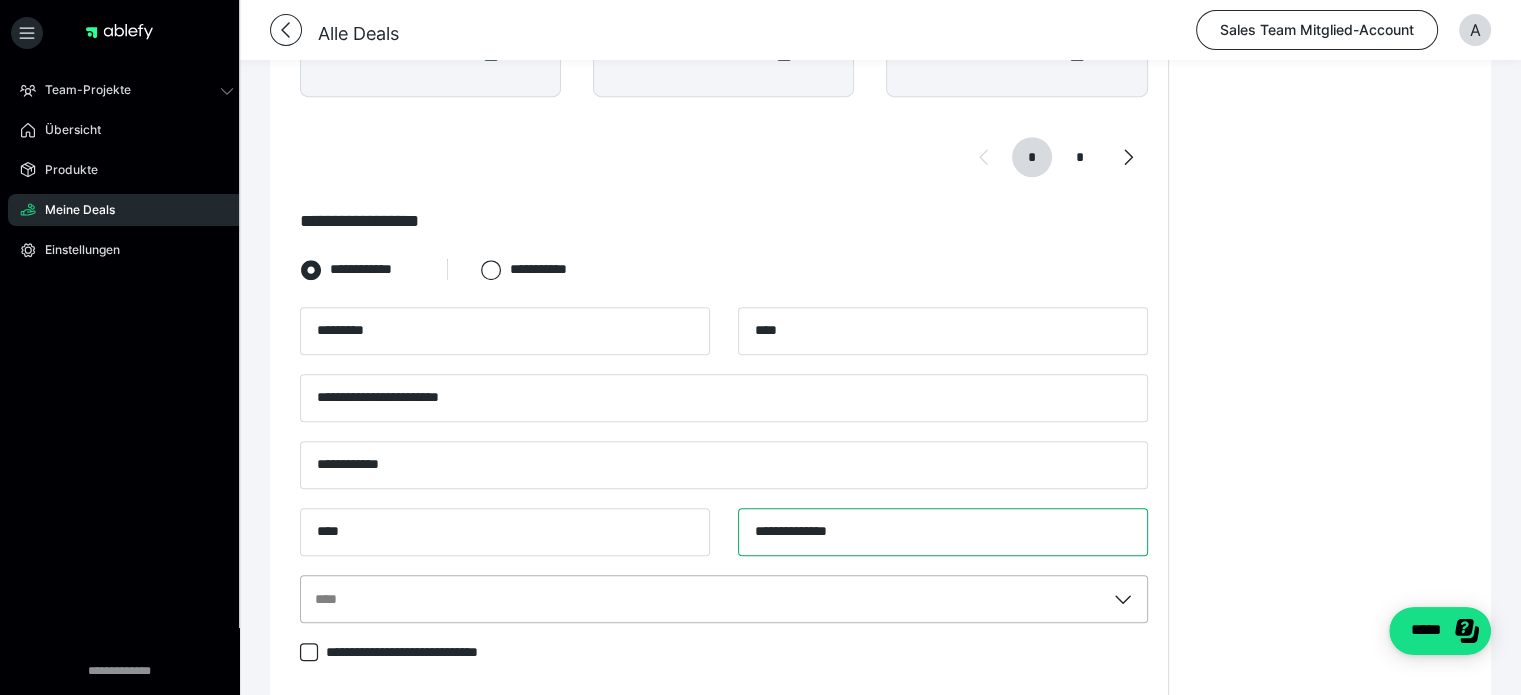 type on "**********" 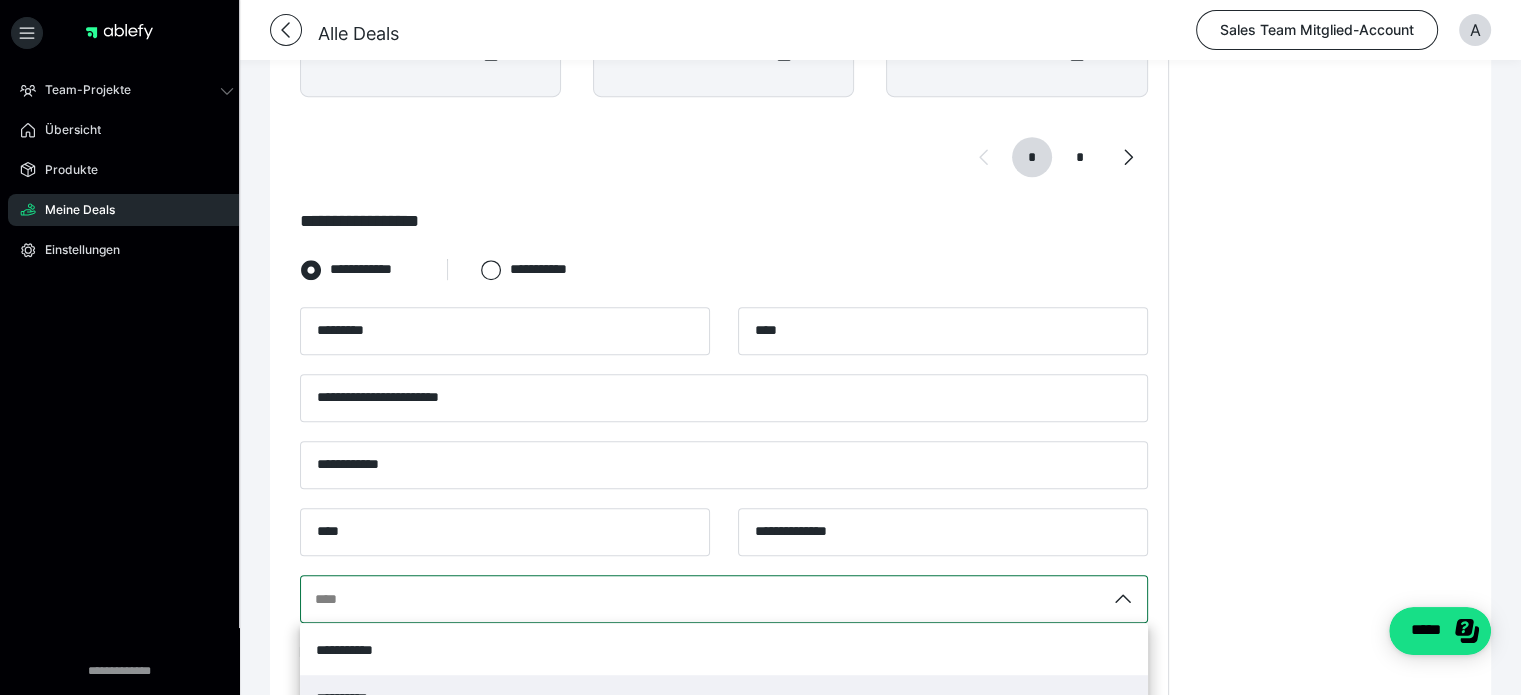 scroll, scrollTop: 1447, scrollLeft: 0, axis: vertical 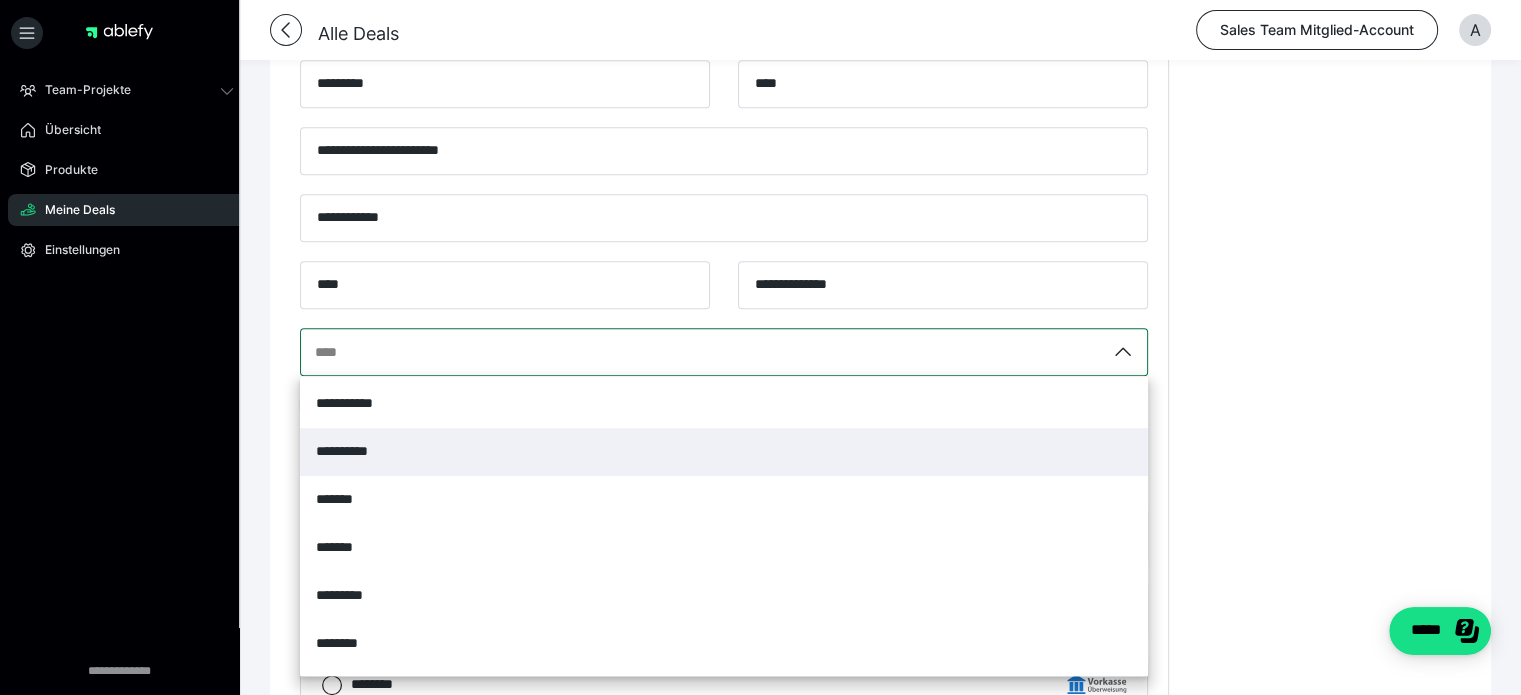 click on "**********" at bounding box center (724, 452) 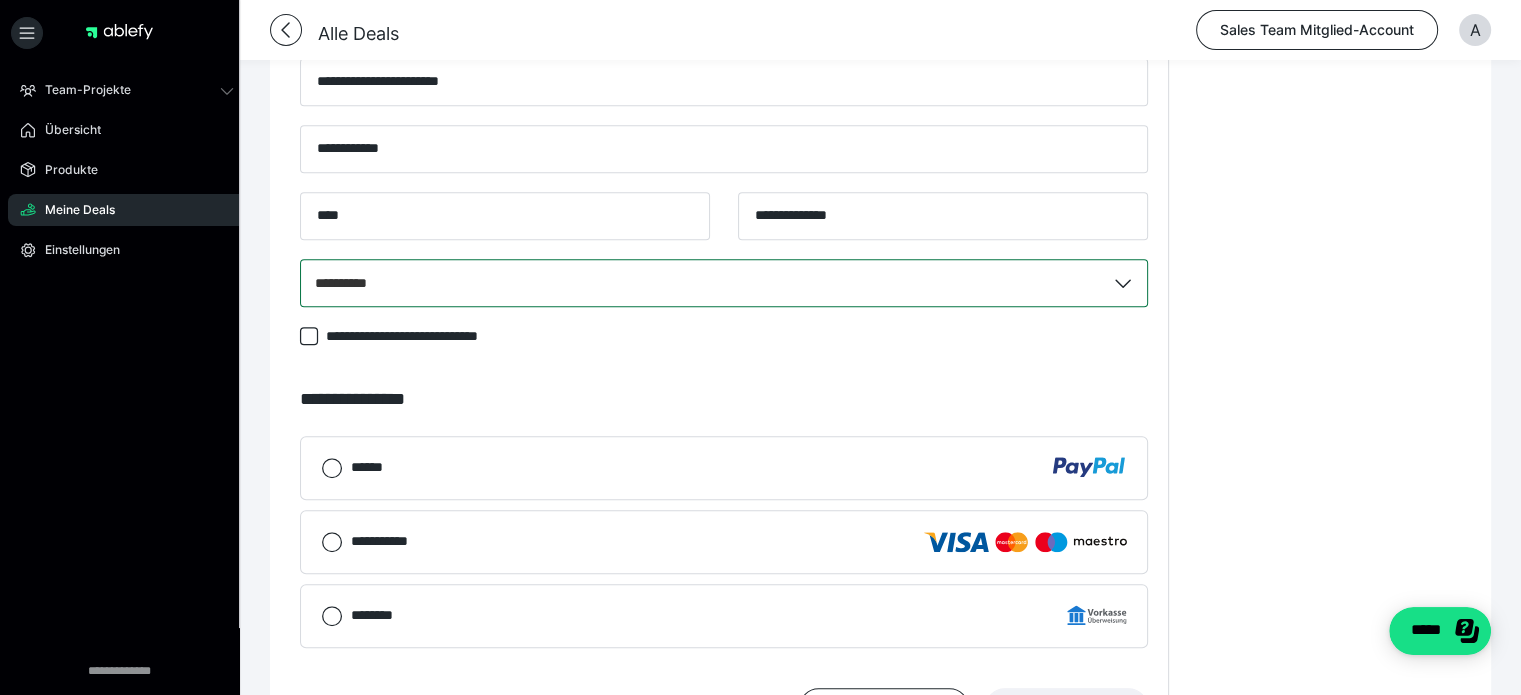 scroll, scrollTop: 1647, scrollLeft: 0, axis: vertical 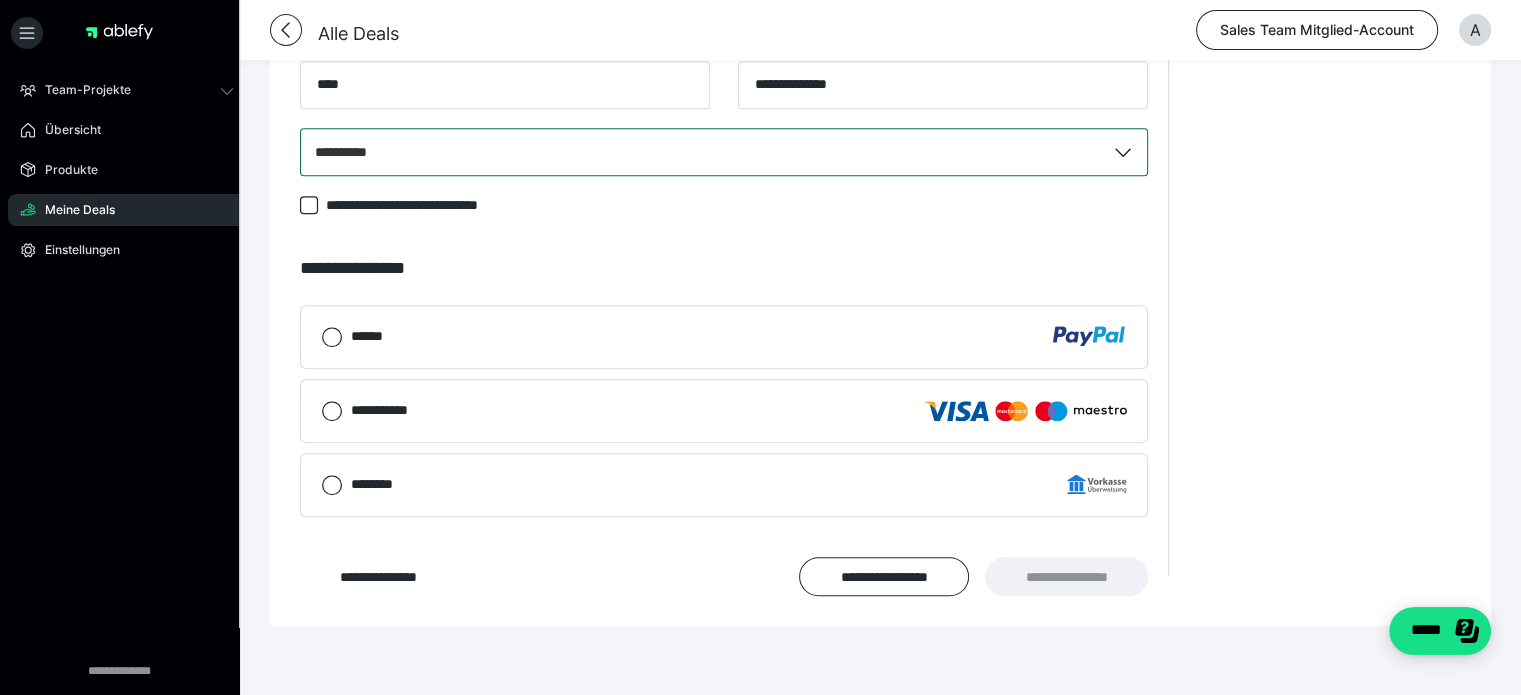 click 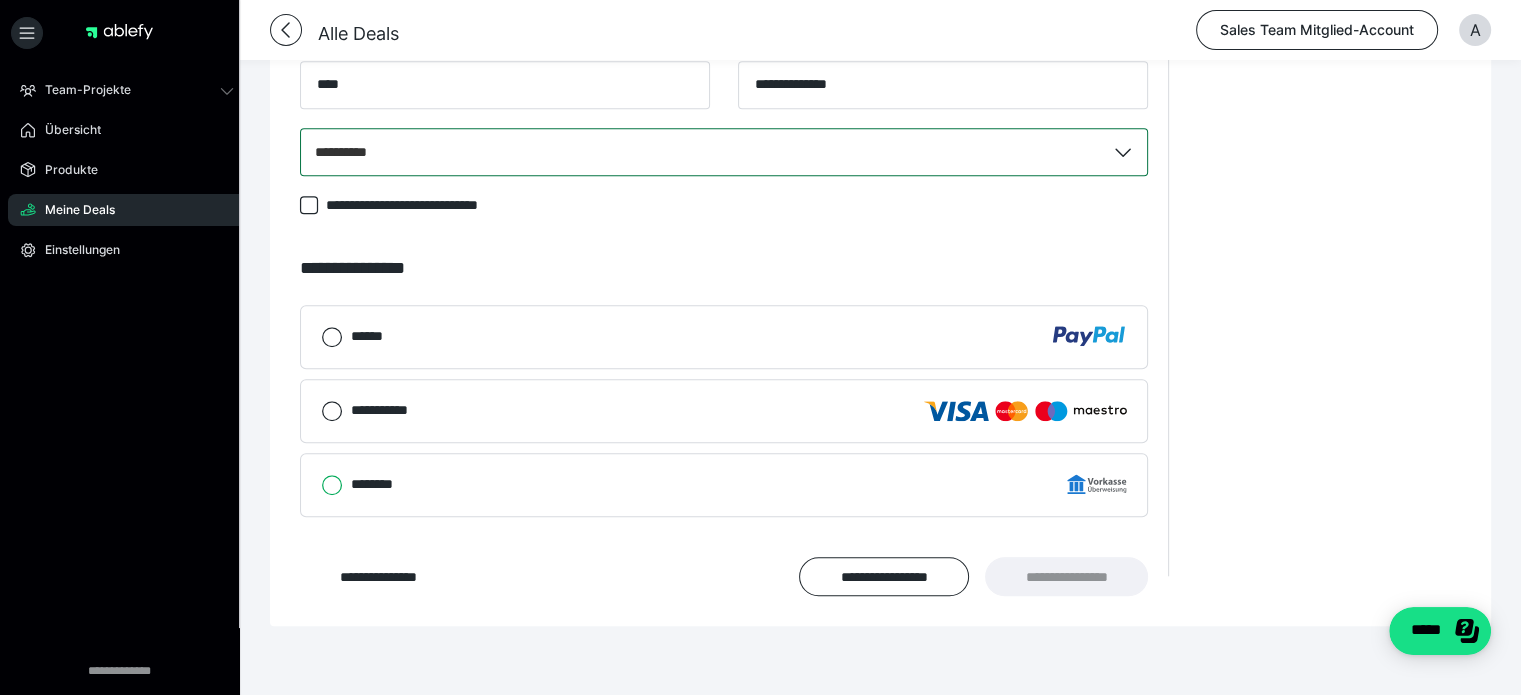 click on "********" at bounding box center (321, 485) 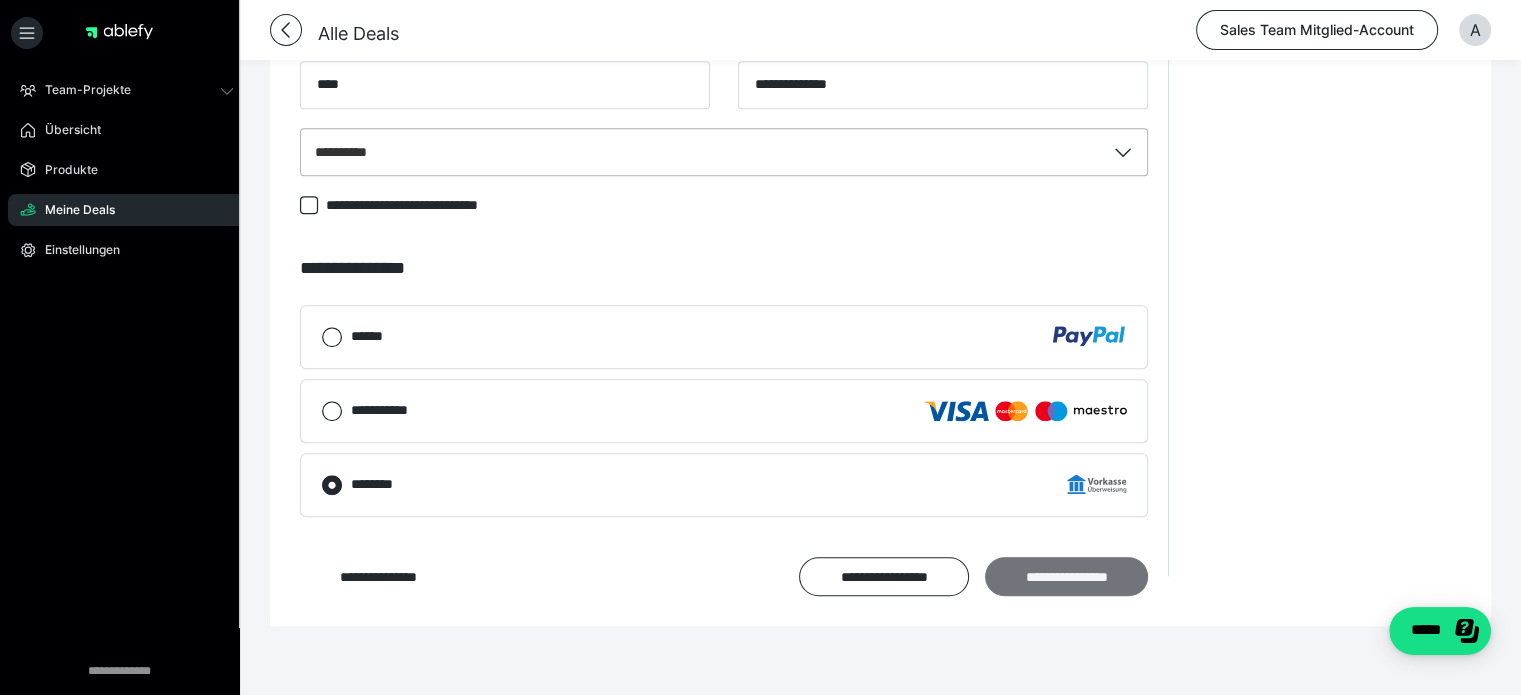 click on "**********" at bounding box center [1066, 577] 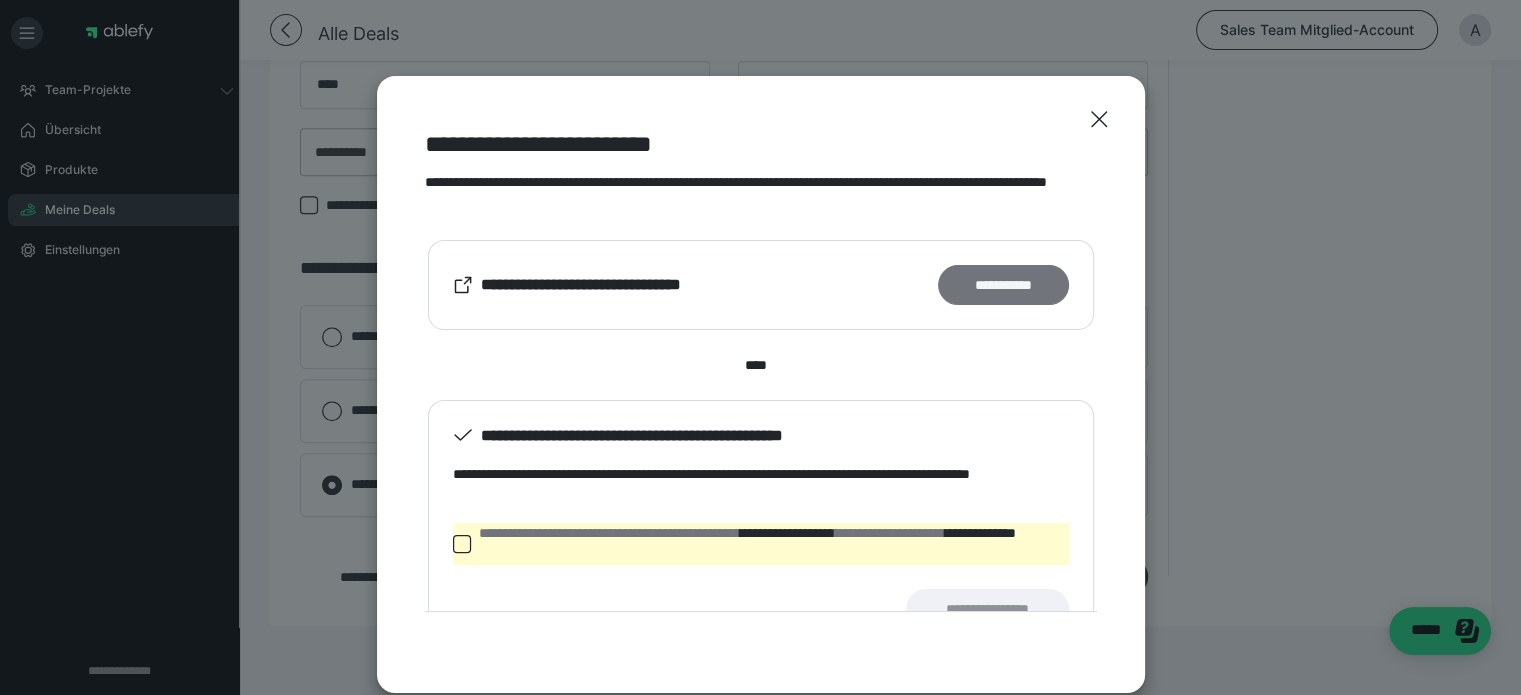 click on "**********" at bounding box center (1003, 285) 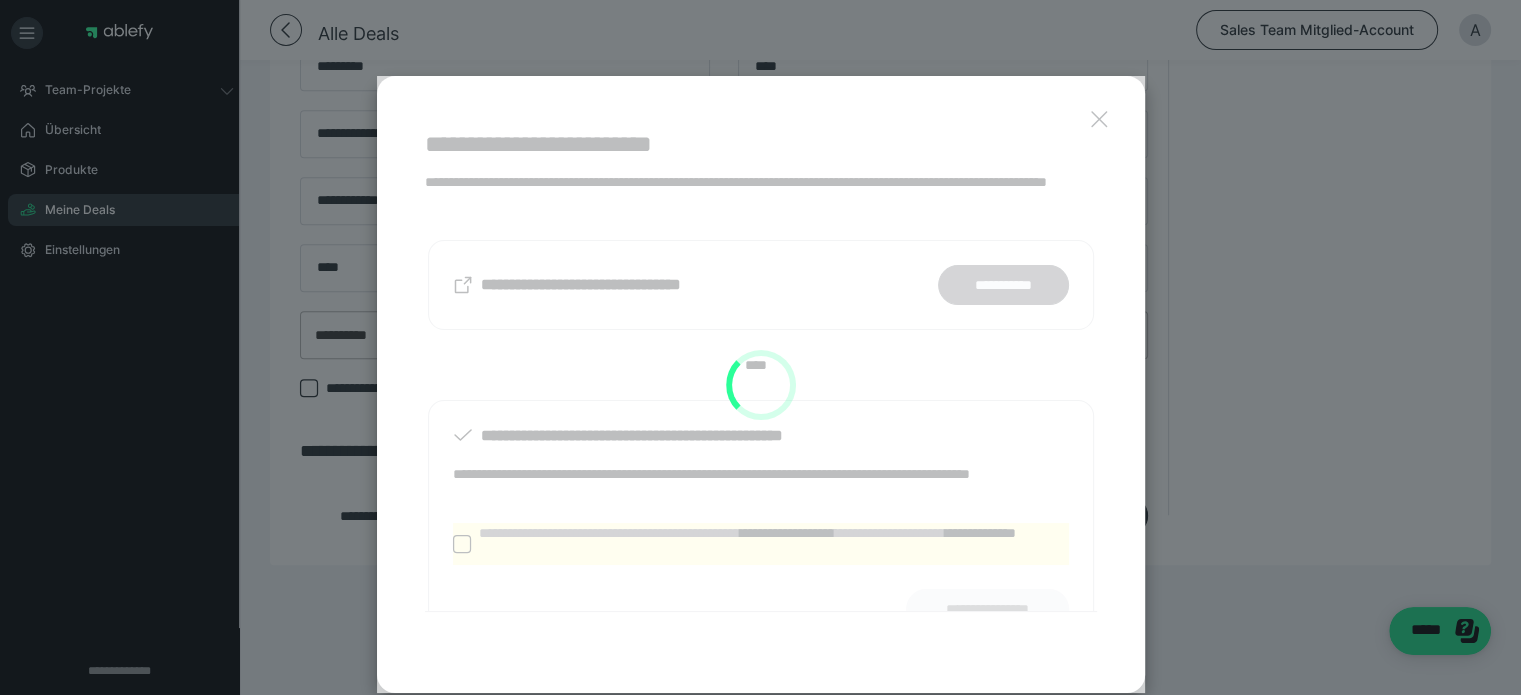 scroll, scrollTop: 1476, scrollLeft: 0, axis: vertical 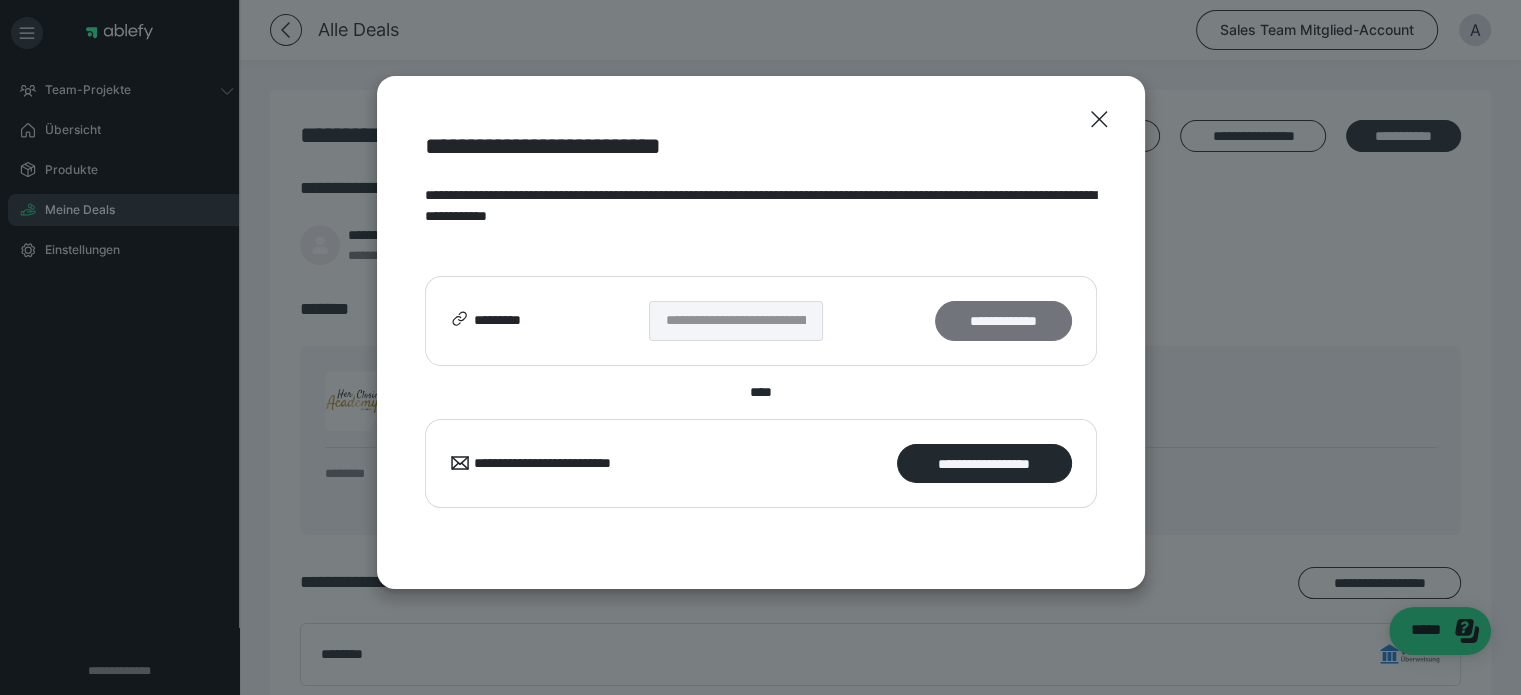 click on "**********" at bounding box center (1003, 321) 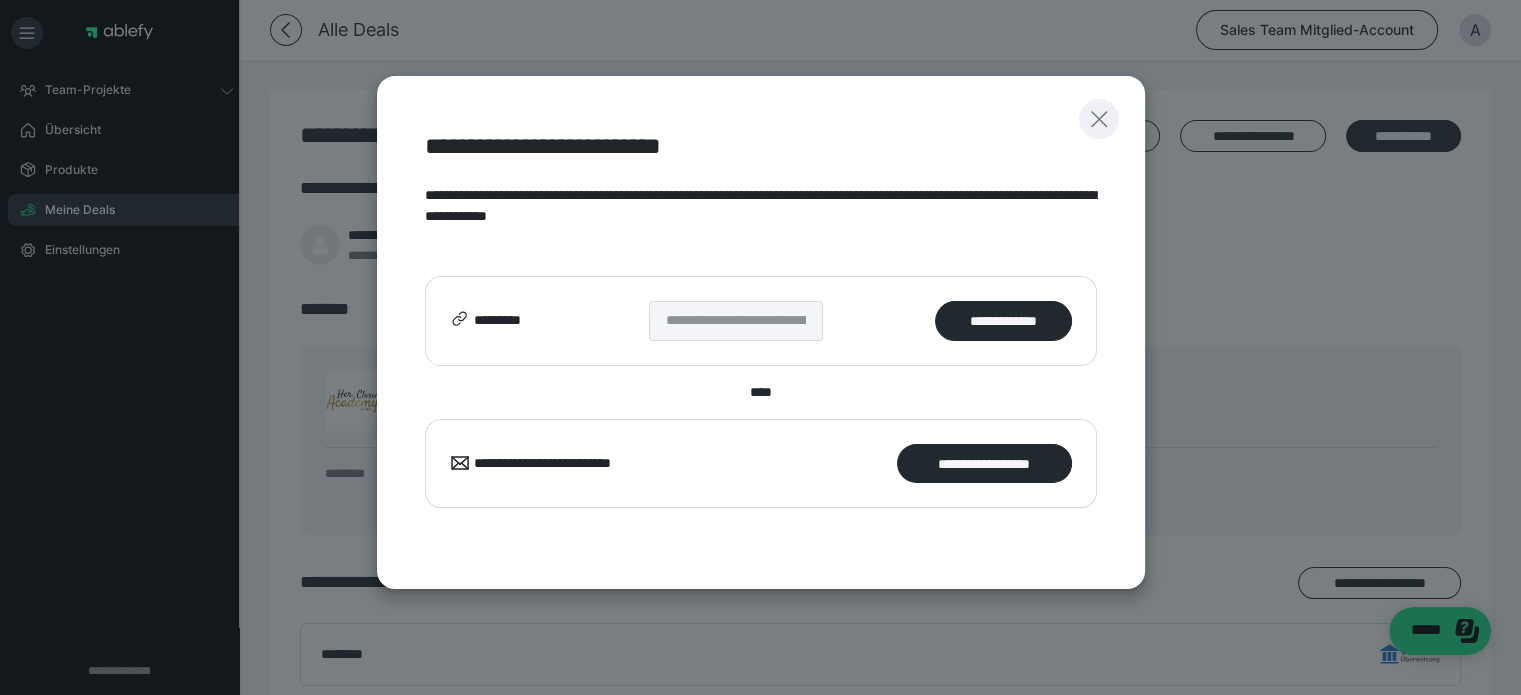 click 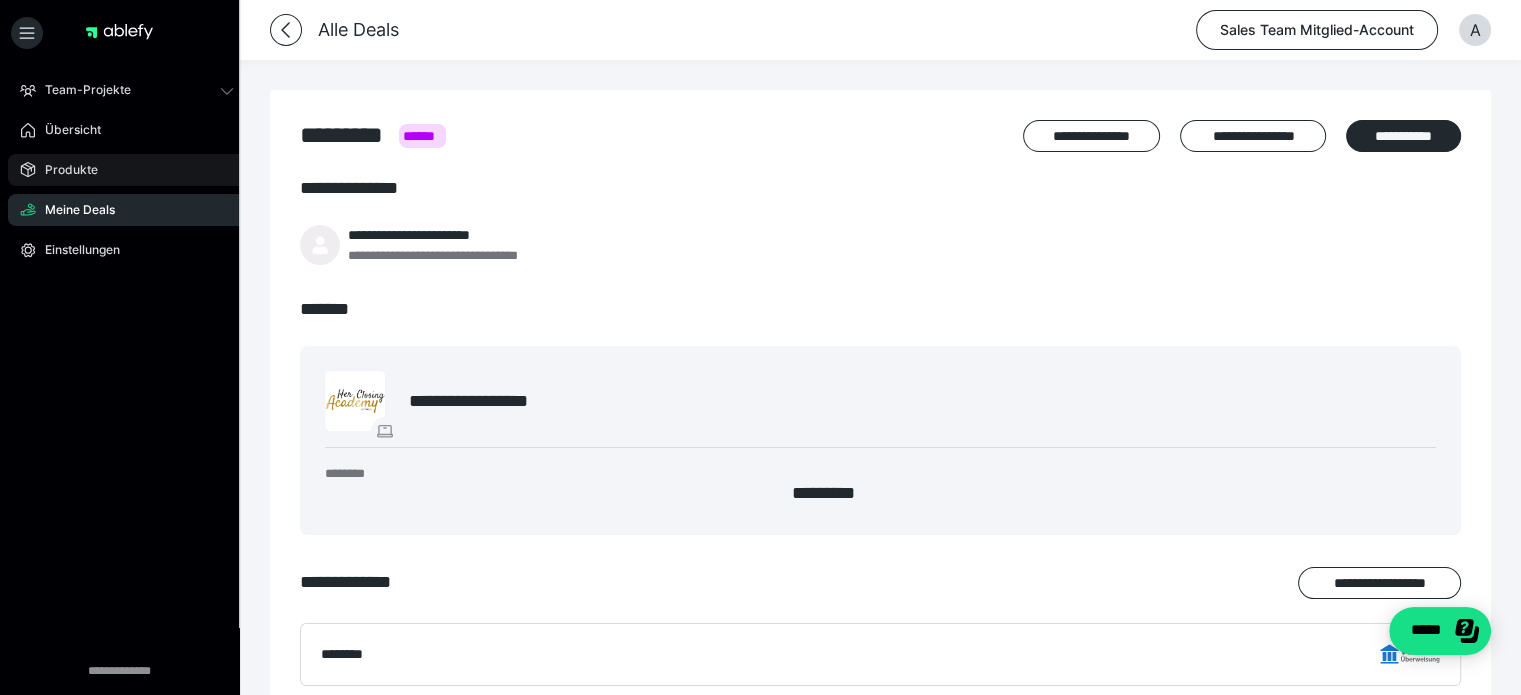 click on "Produkte" at bounding box center (64, 170) 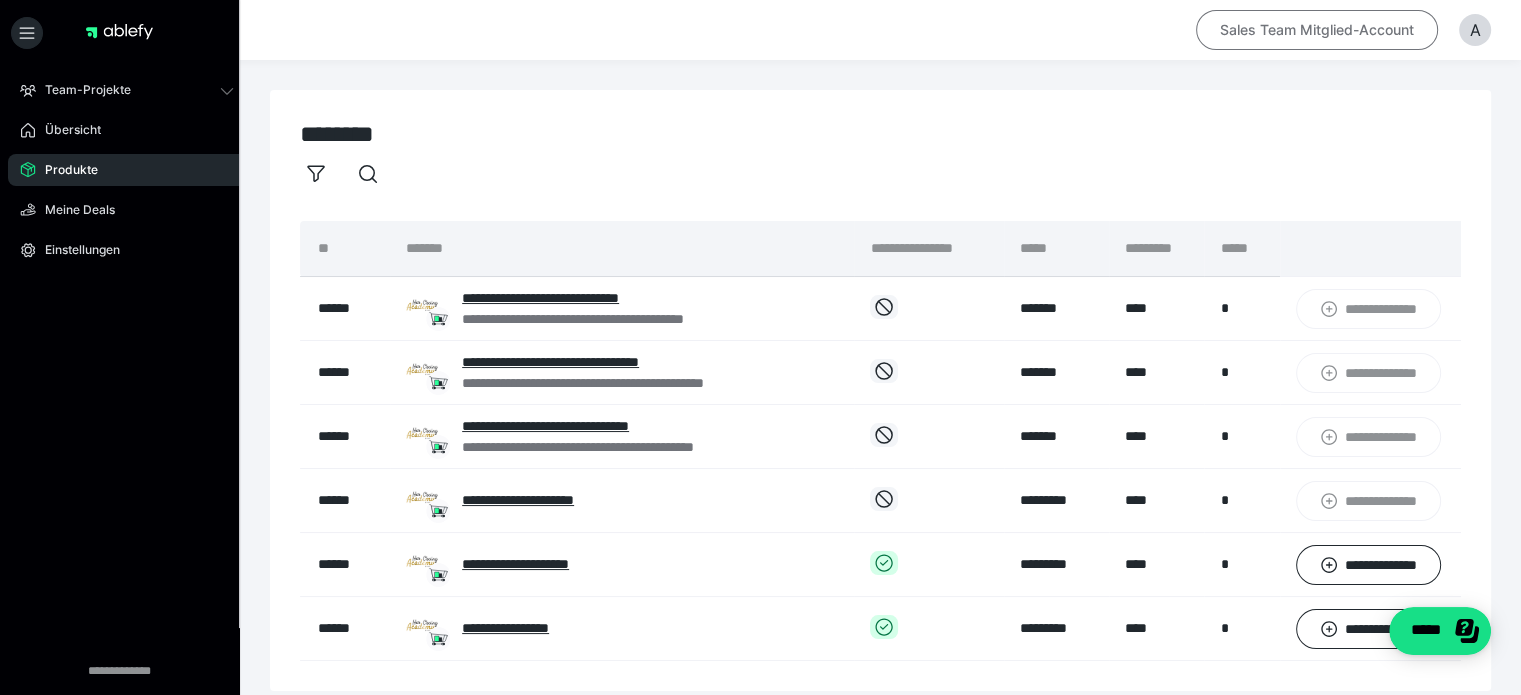 click on "Sales Team Mitglied-Account" at bounding box center (1317, 30) 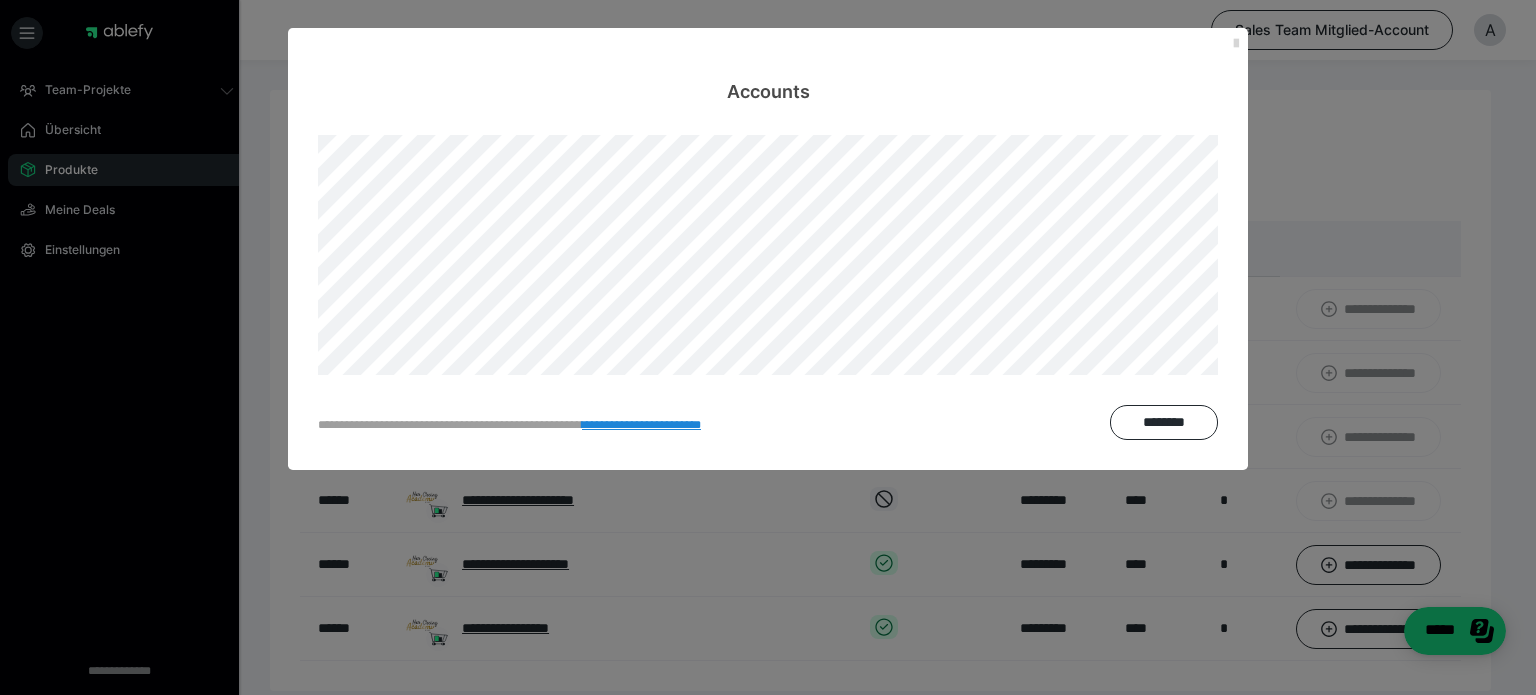 click at bounding box center [1236, 44] 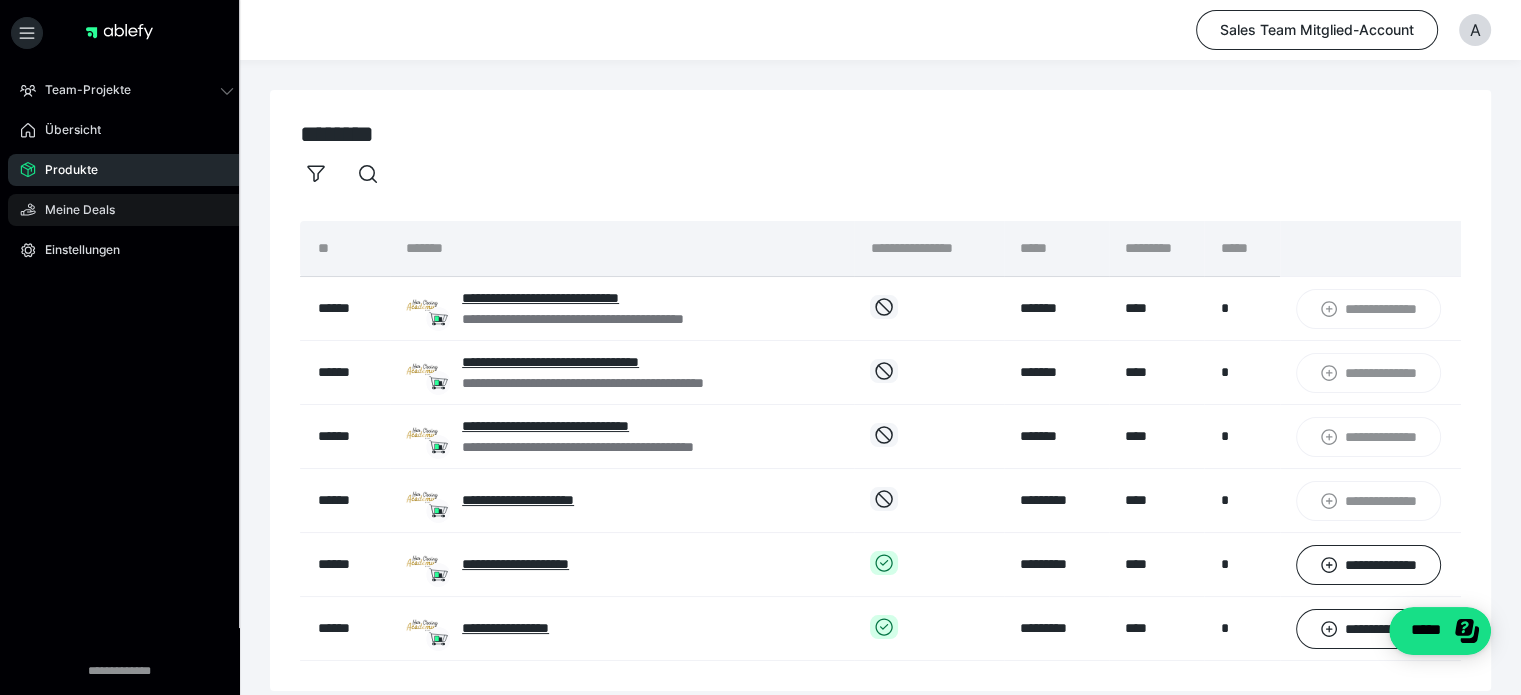 click on "Meine Deals" at bounding box center [127, 210] 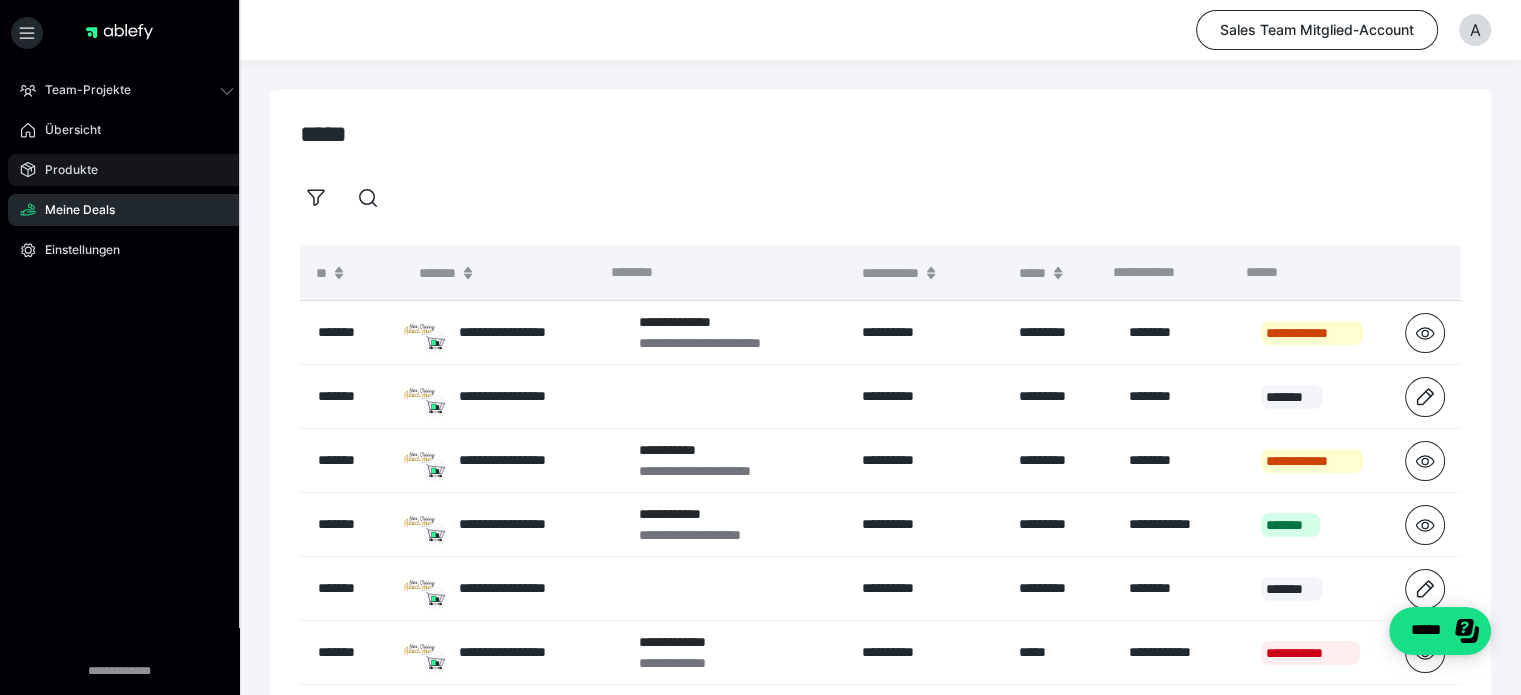 click on "Produkte" at bounding box center (64, 170) 